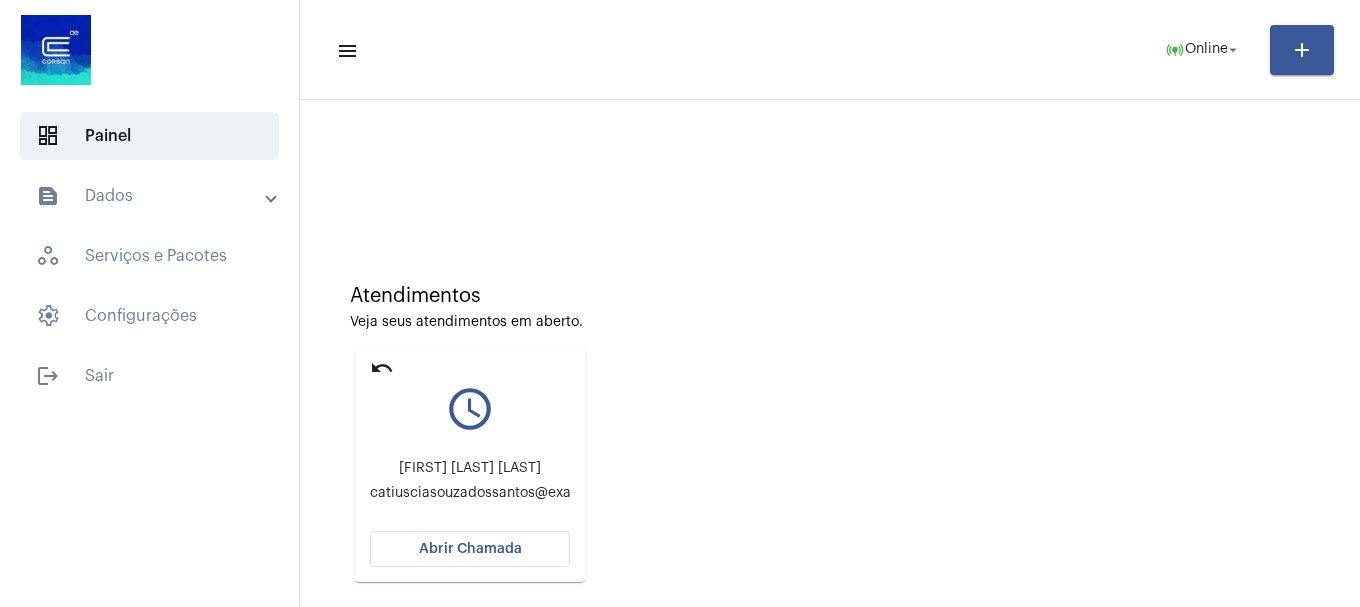 scroll, scrollTop: 0, scrollLeft: 0, axis: both 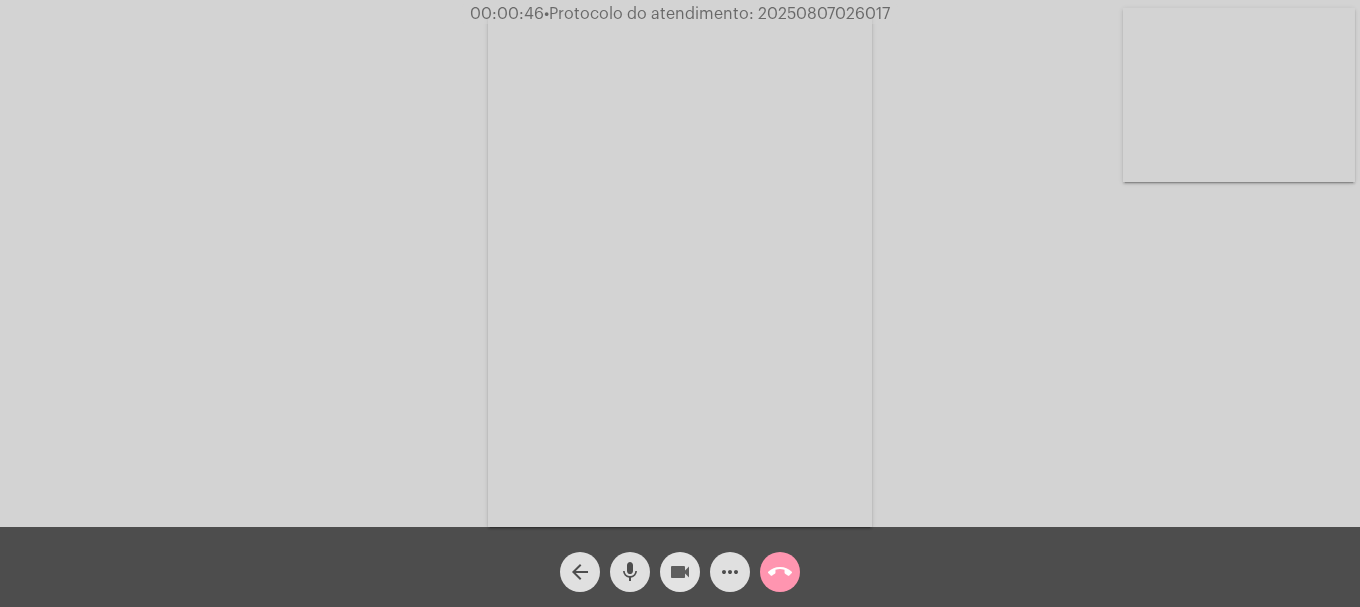 click on "videocam" 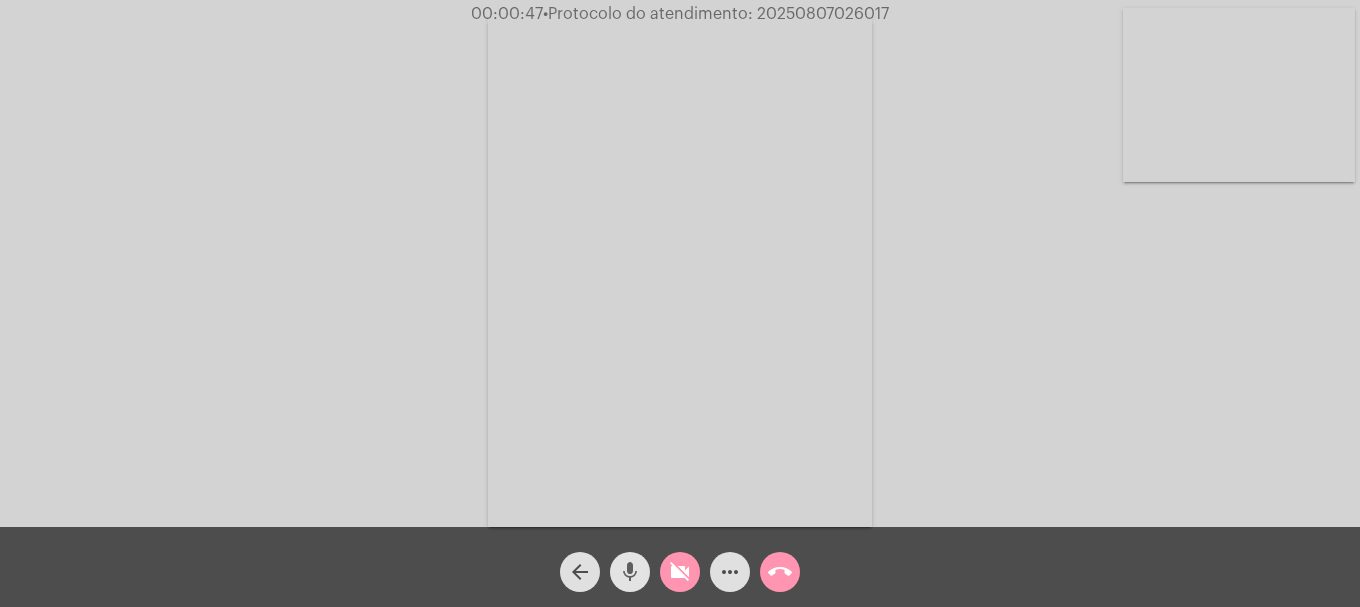 click on "mic" 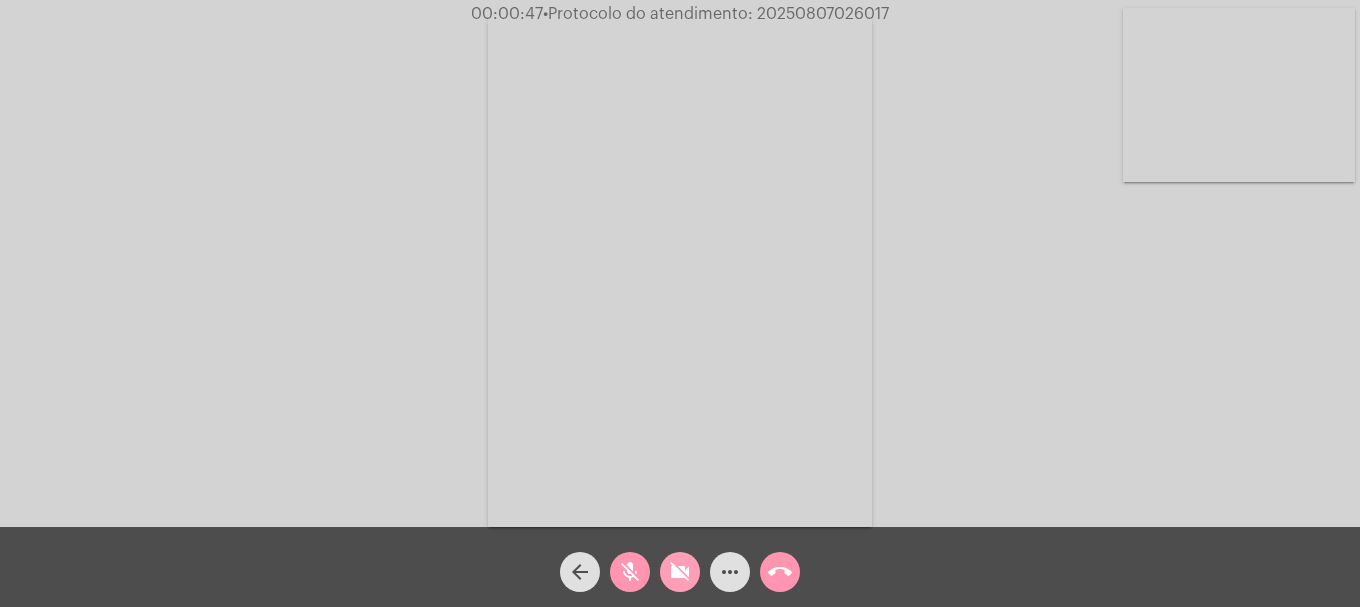 click on "videocam_off" 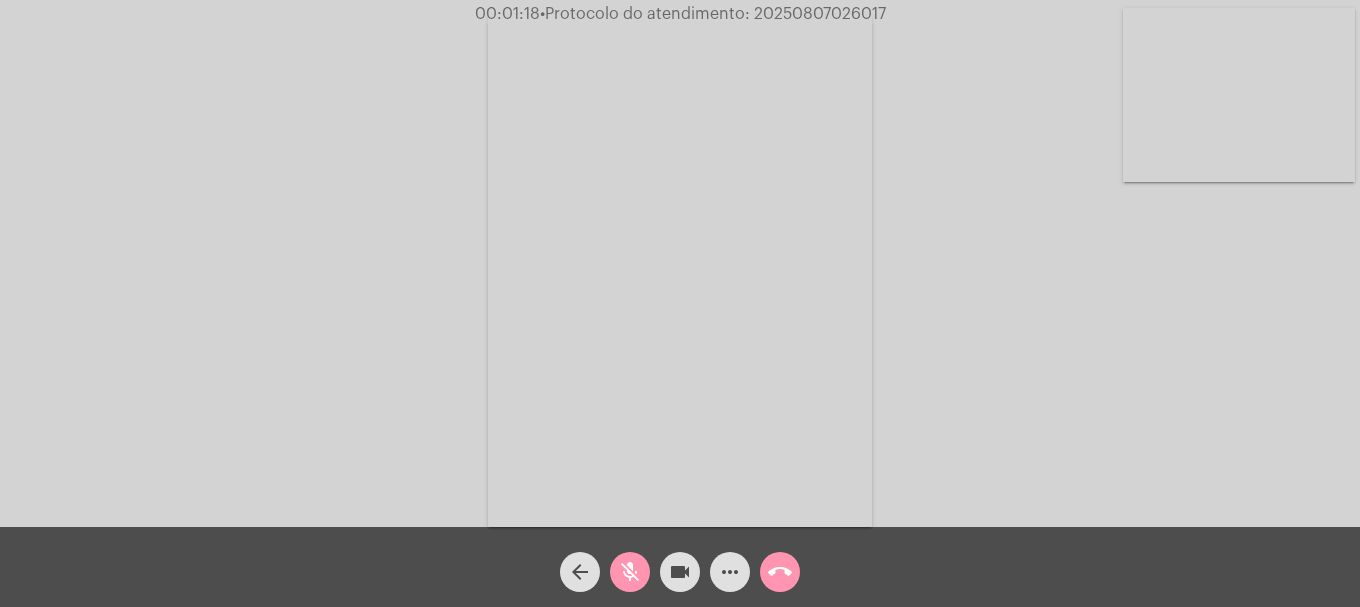 click on "mic_off" 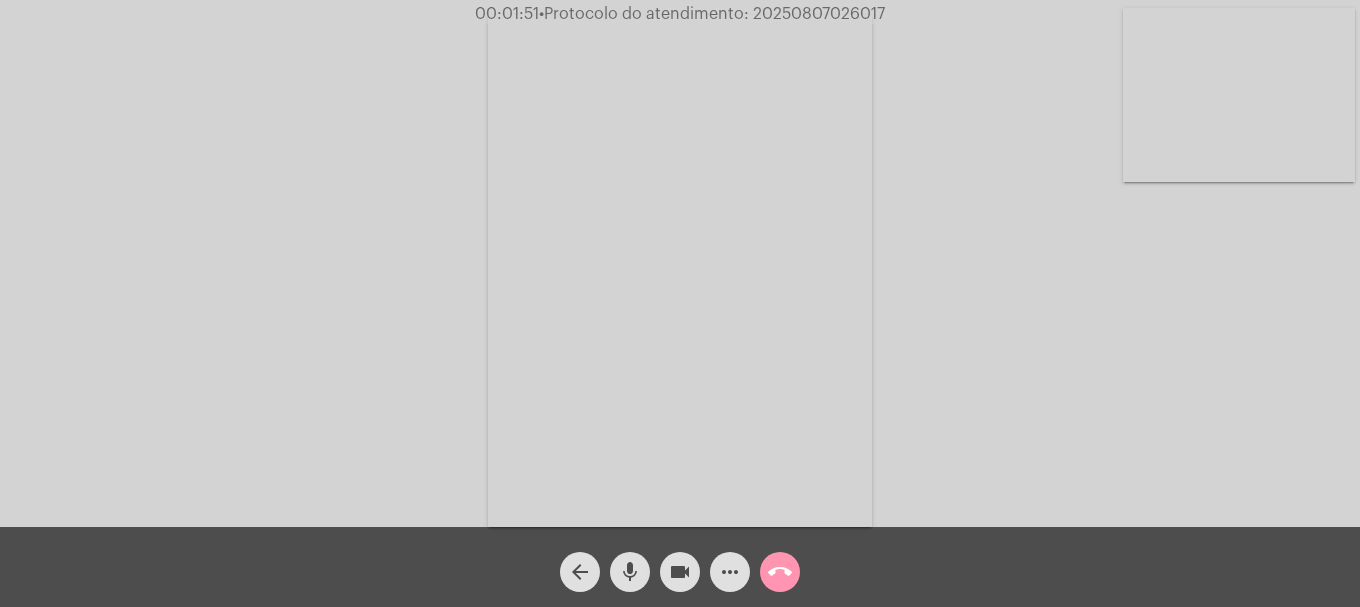 click on "videocam" 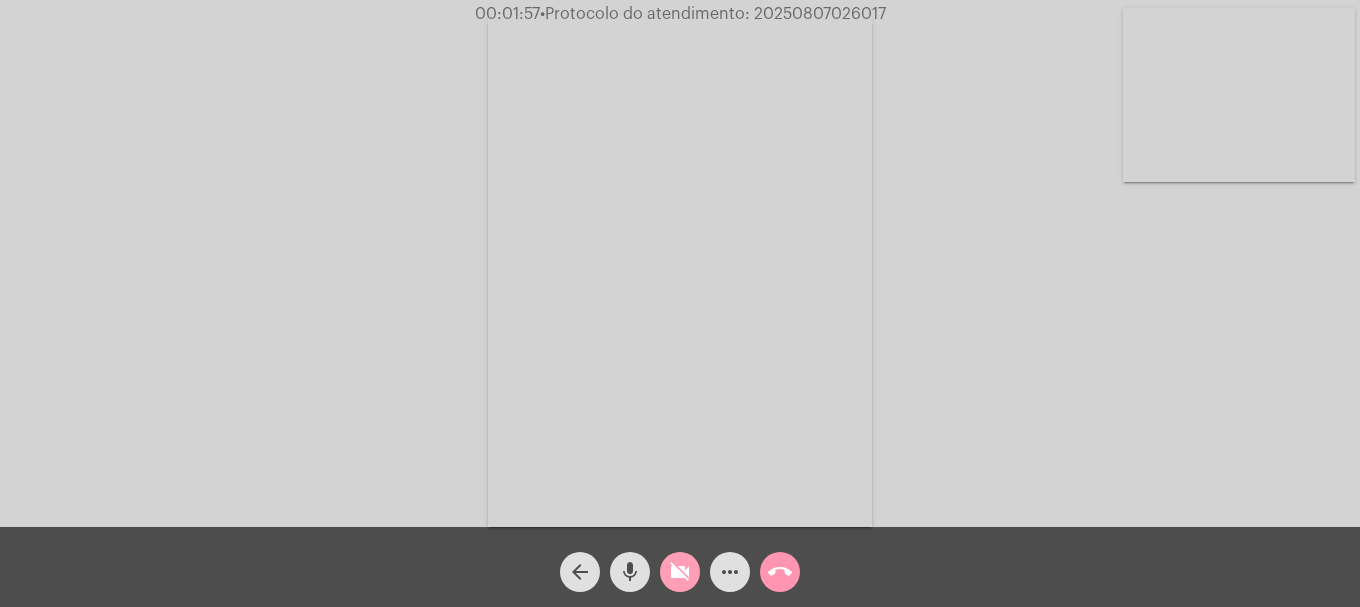 click on "videocam_off" 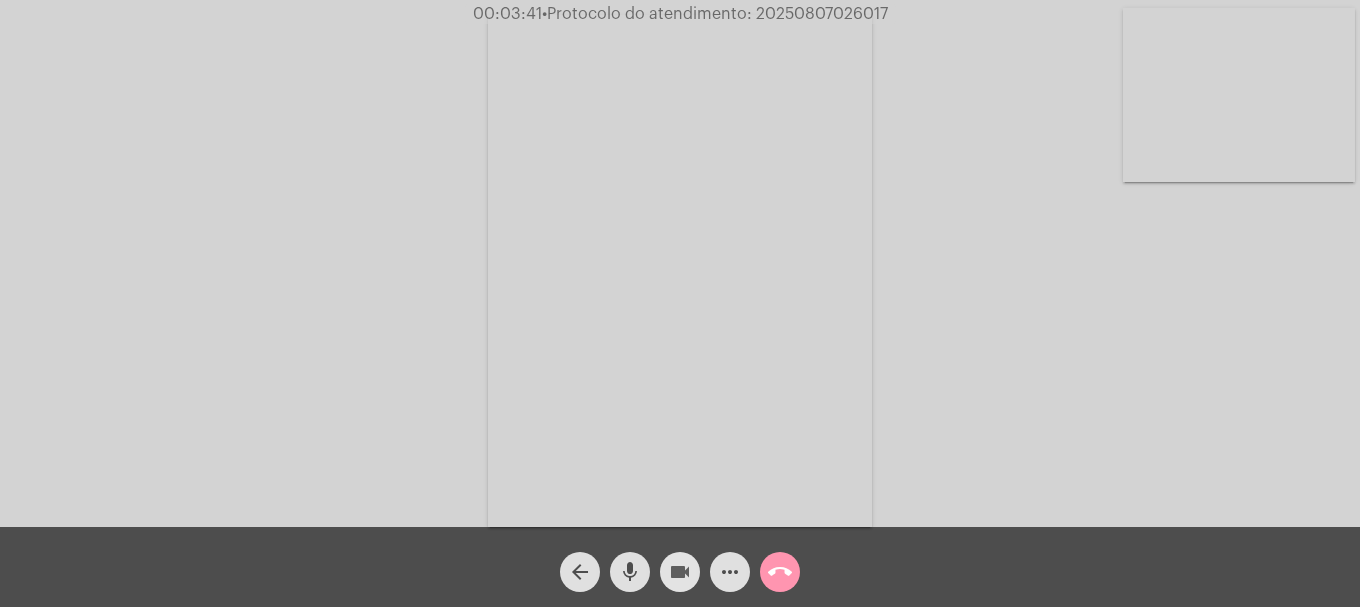 click on "videocam" 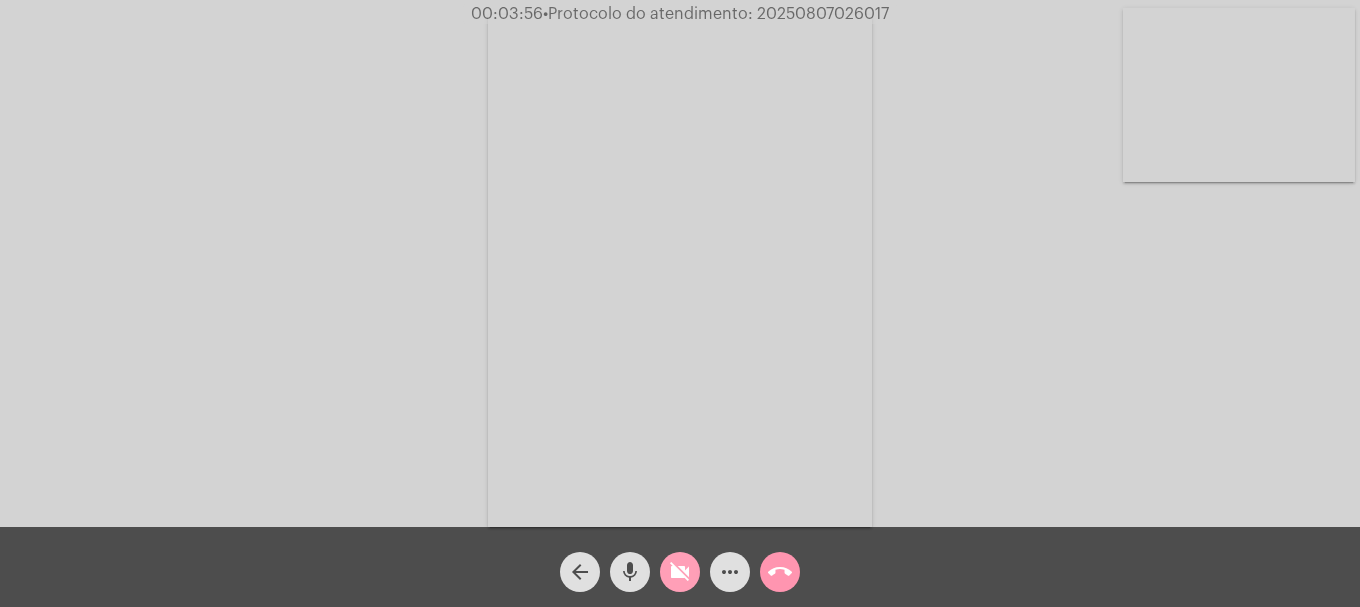 click on "videocam_off" 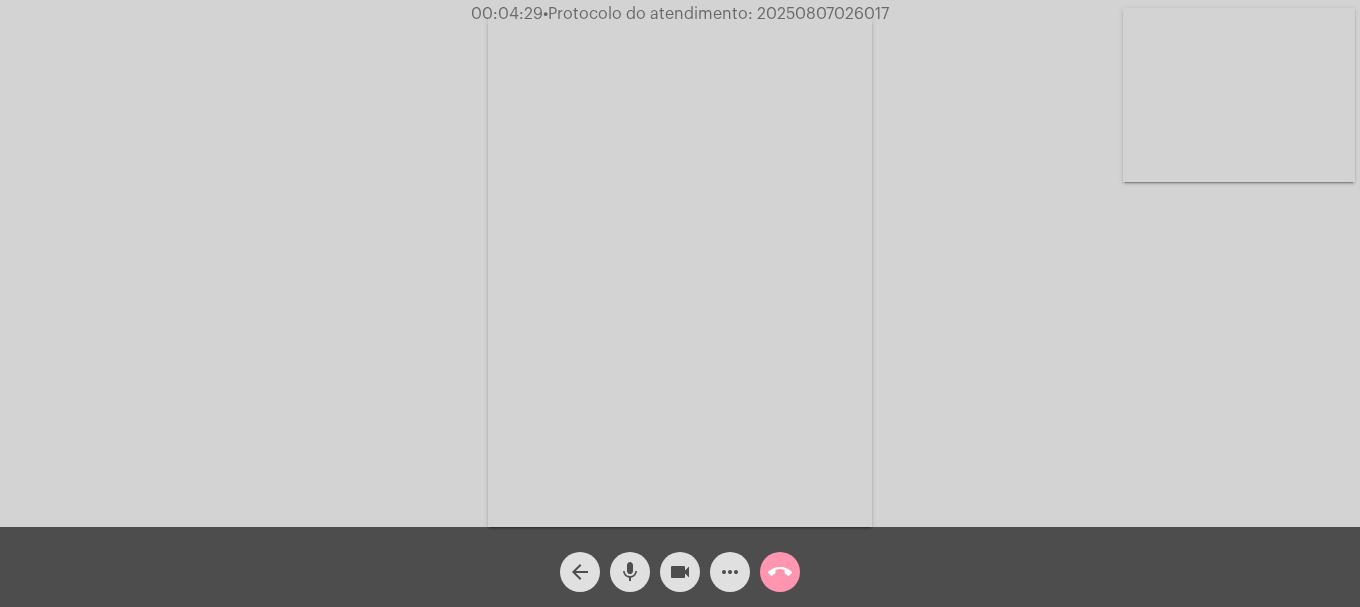 click on "videocam" 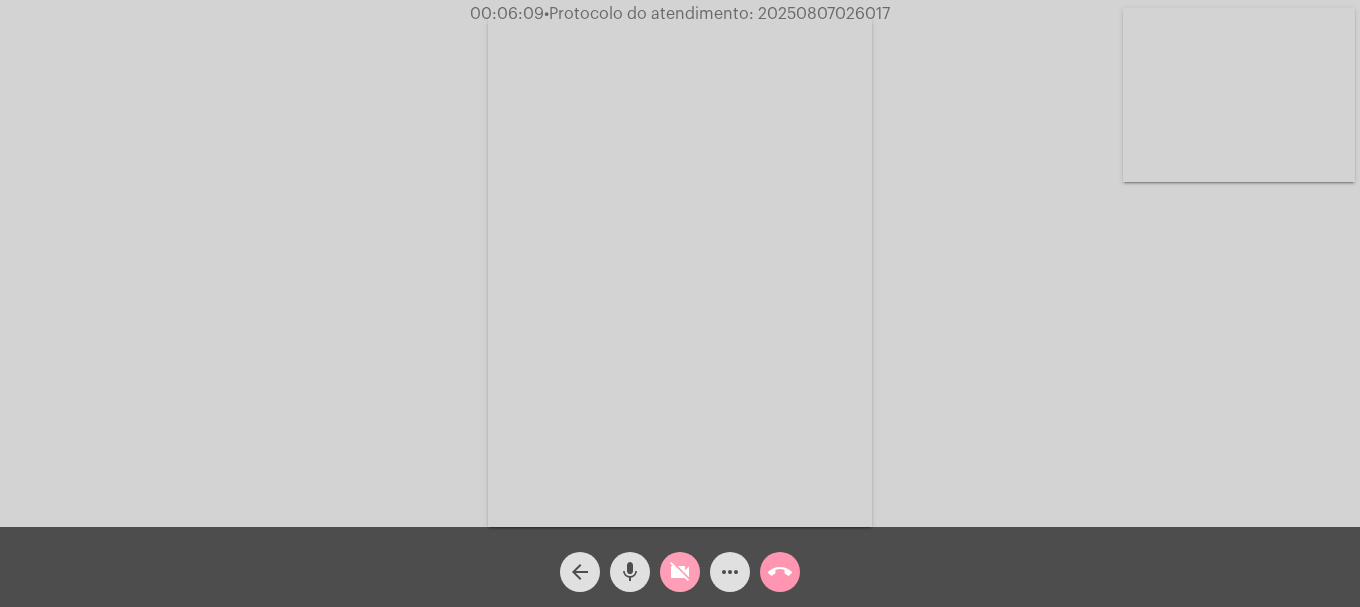 click on "videocam_off" 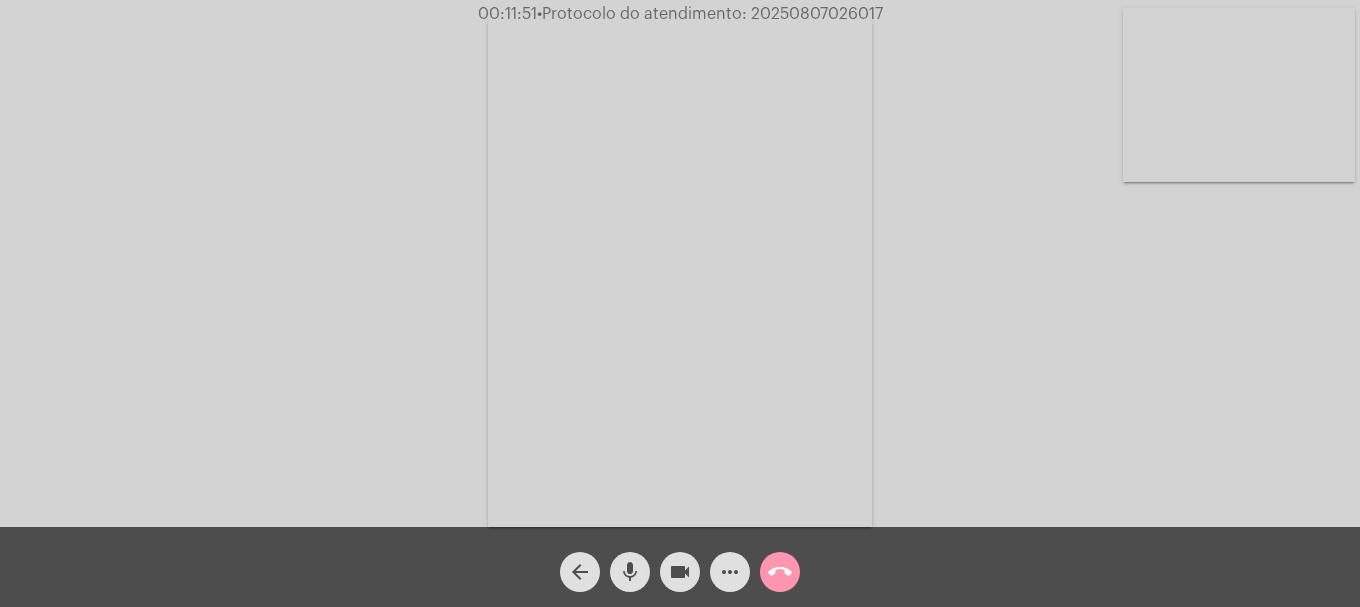 click at bounding box center [1239, 95] 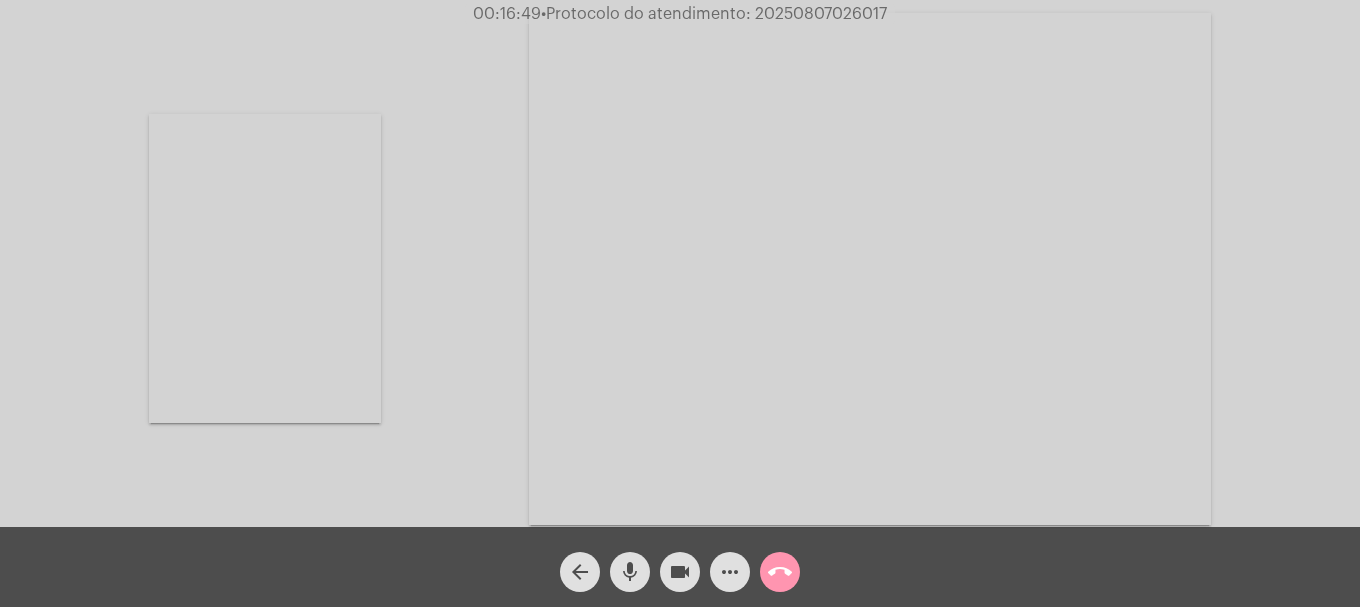 click on "videocam" 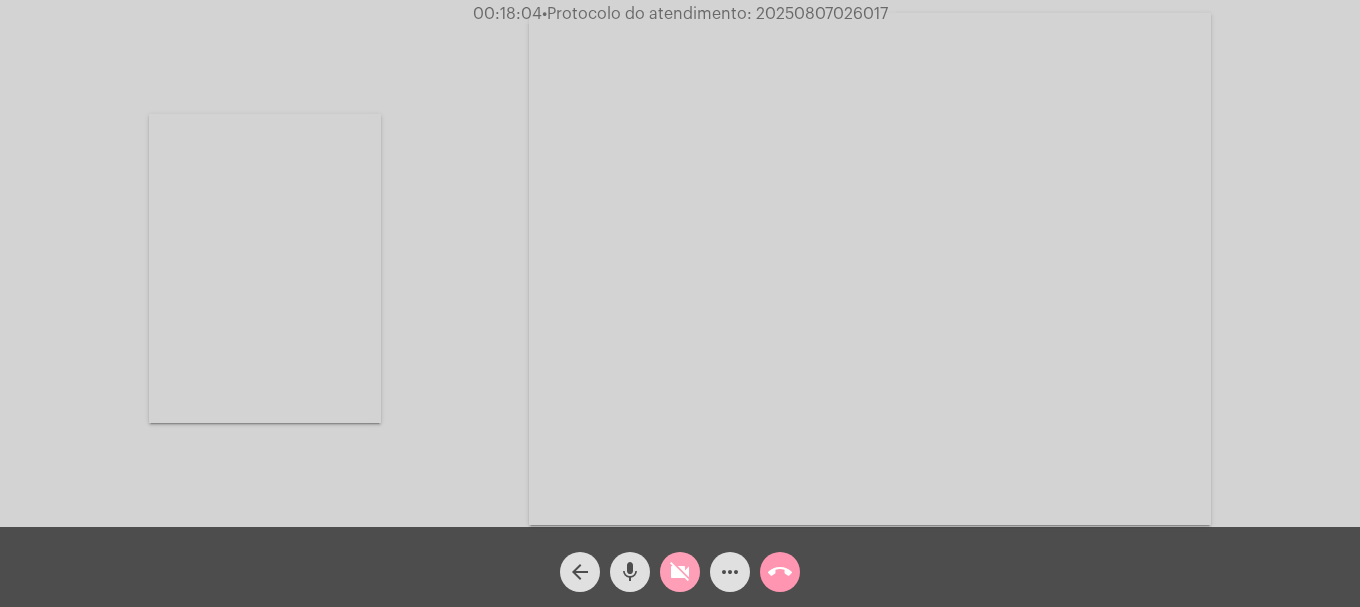 click on "videocam_off" 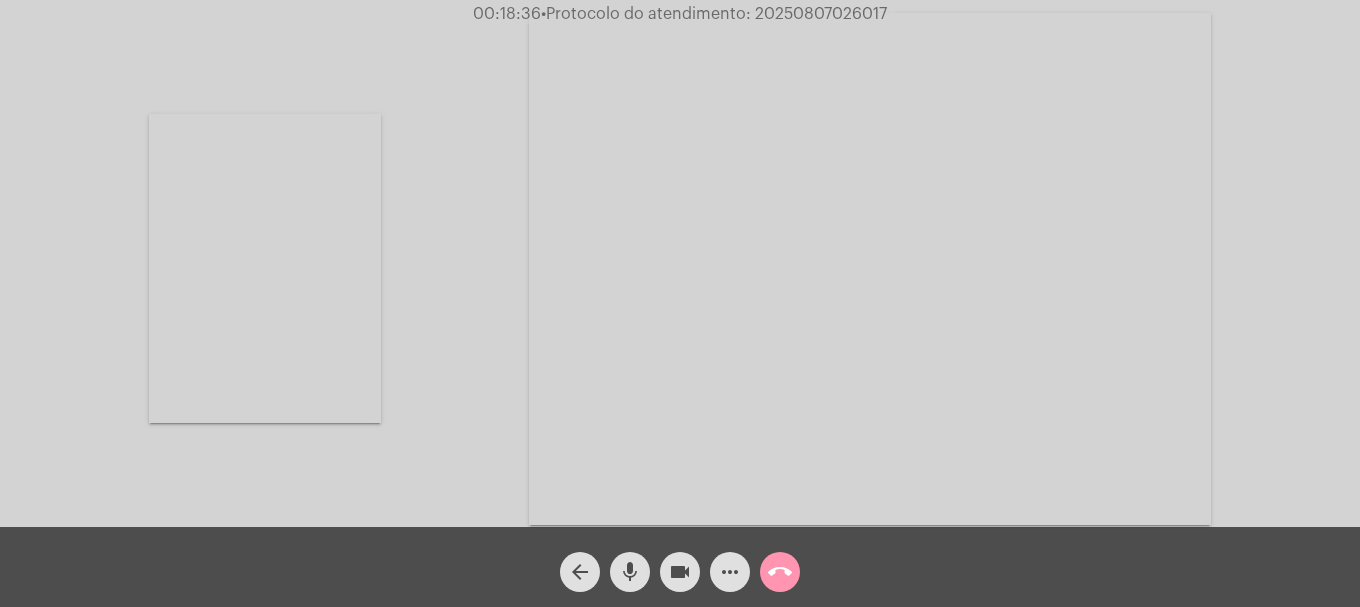 click at bounding box center [265, 268] 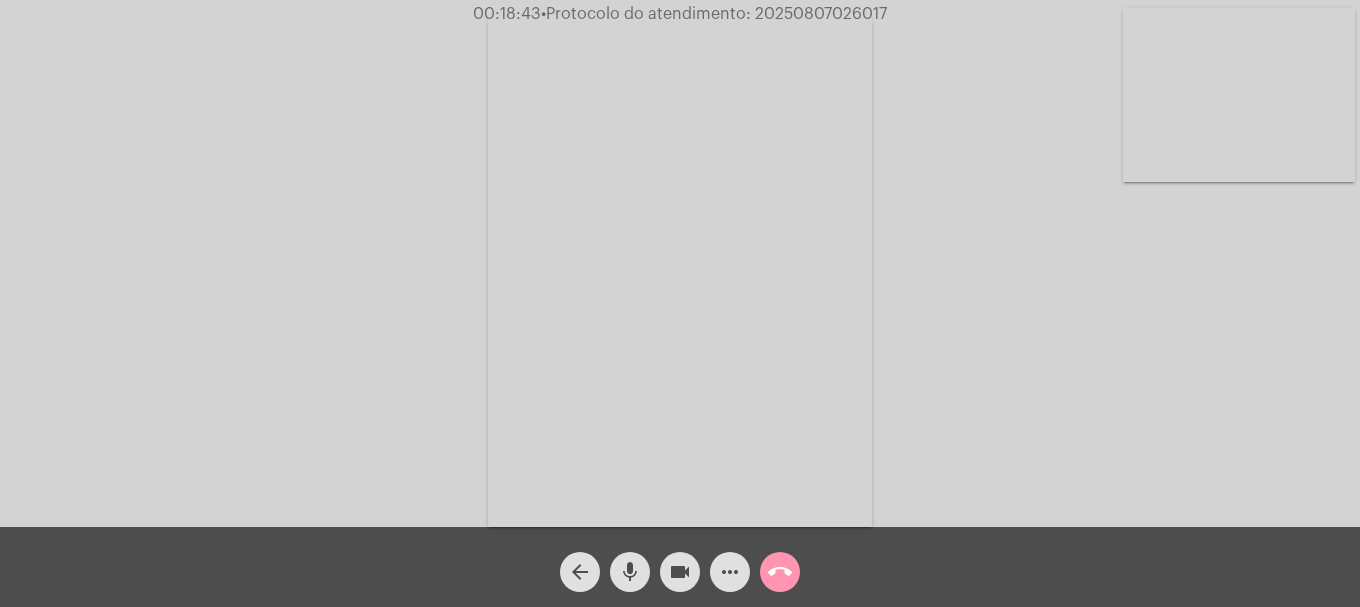 click on "more_horiz" 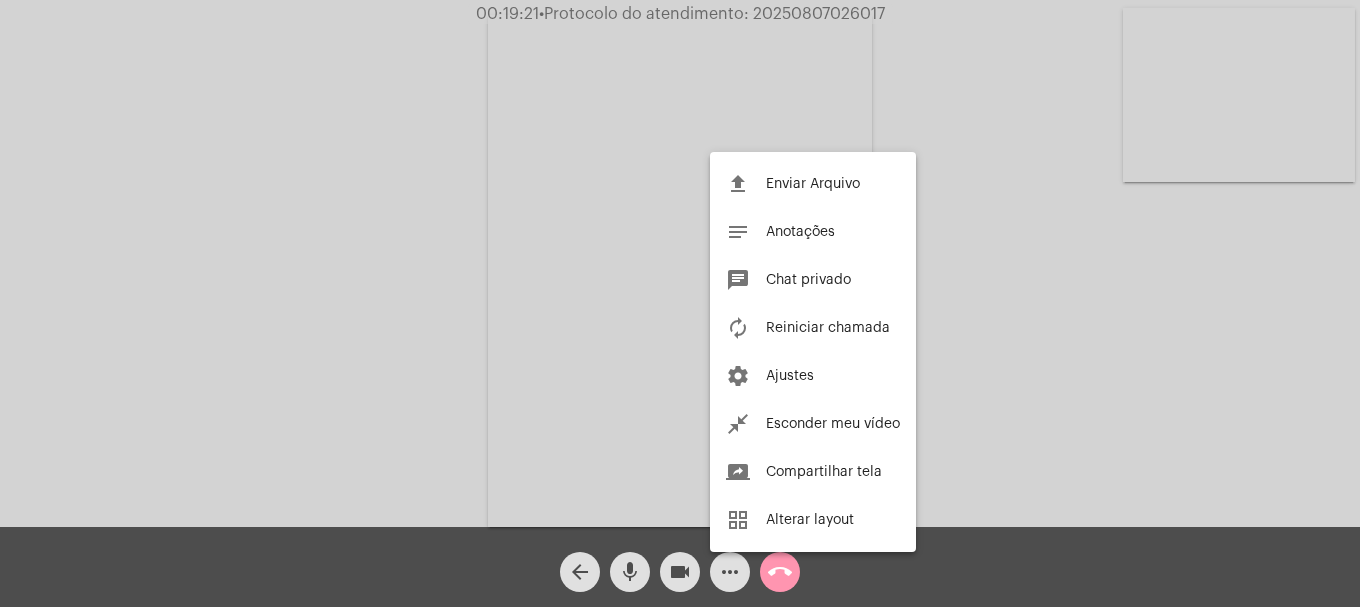 click at bounding box center [680, 303] 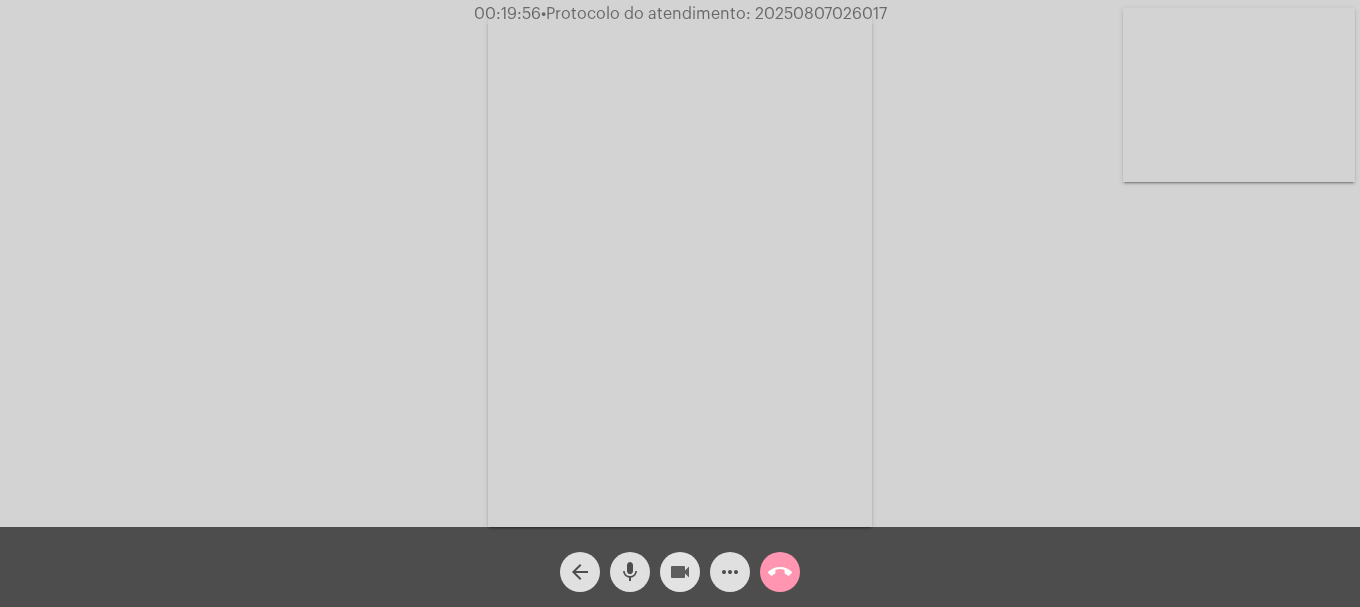 click on "videocam" 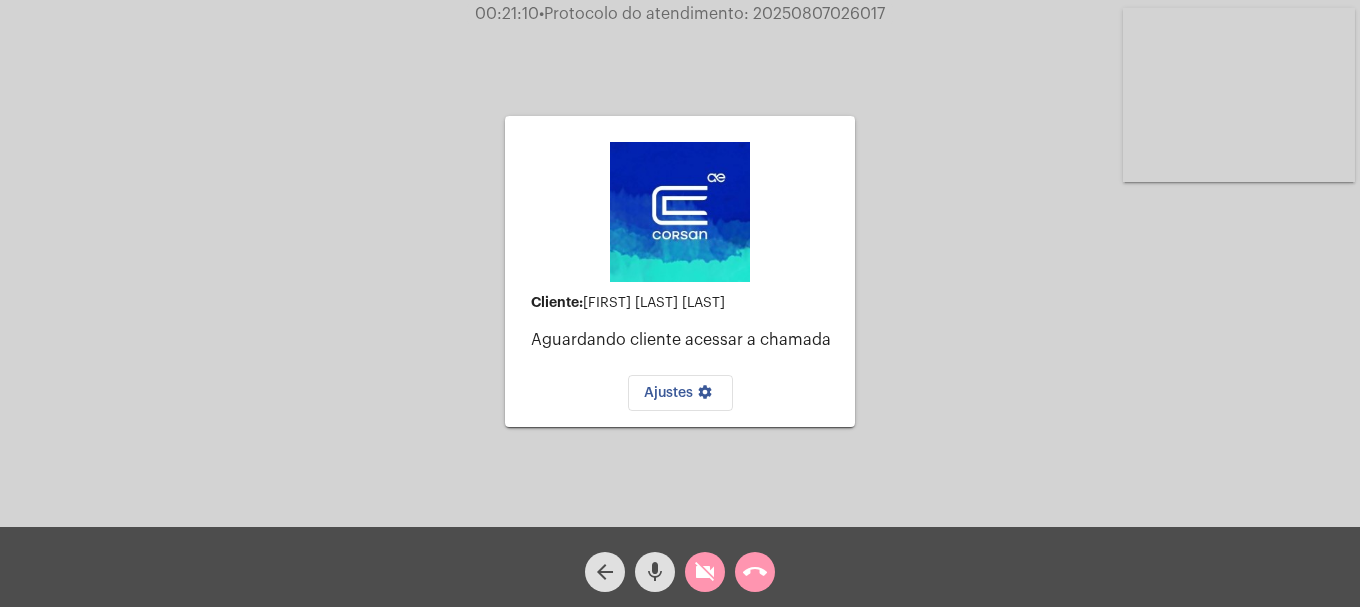 click on "videocam_off" 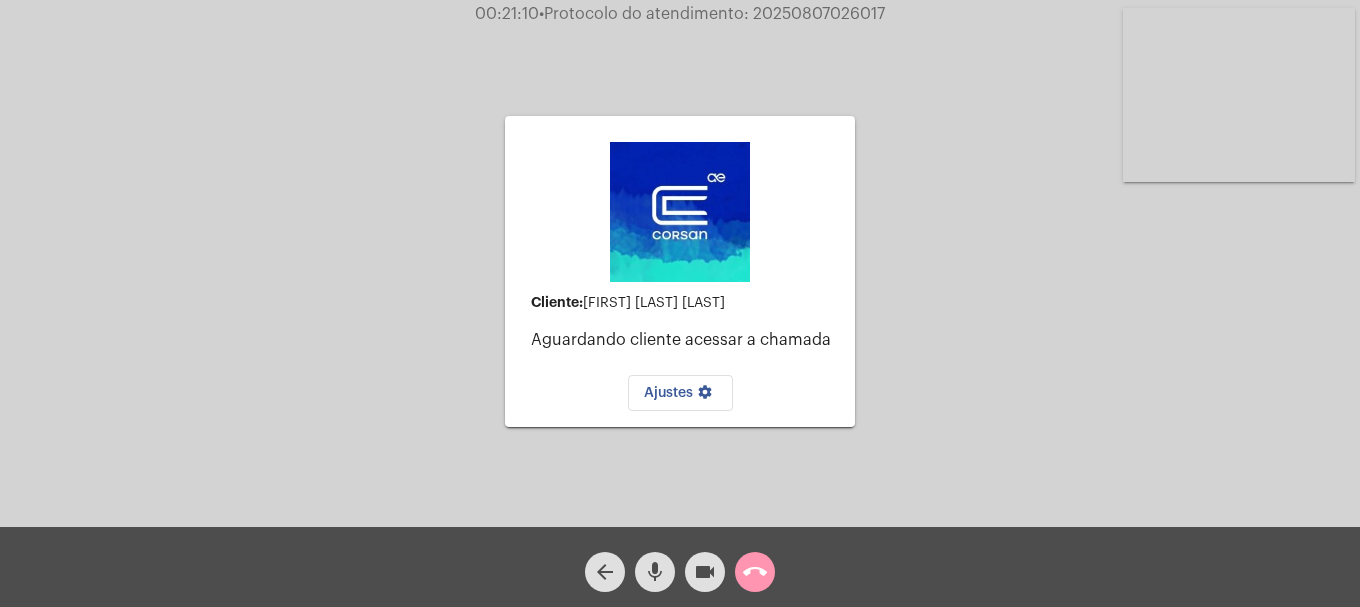 type 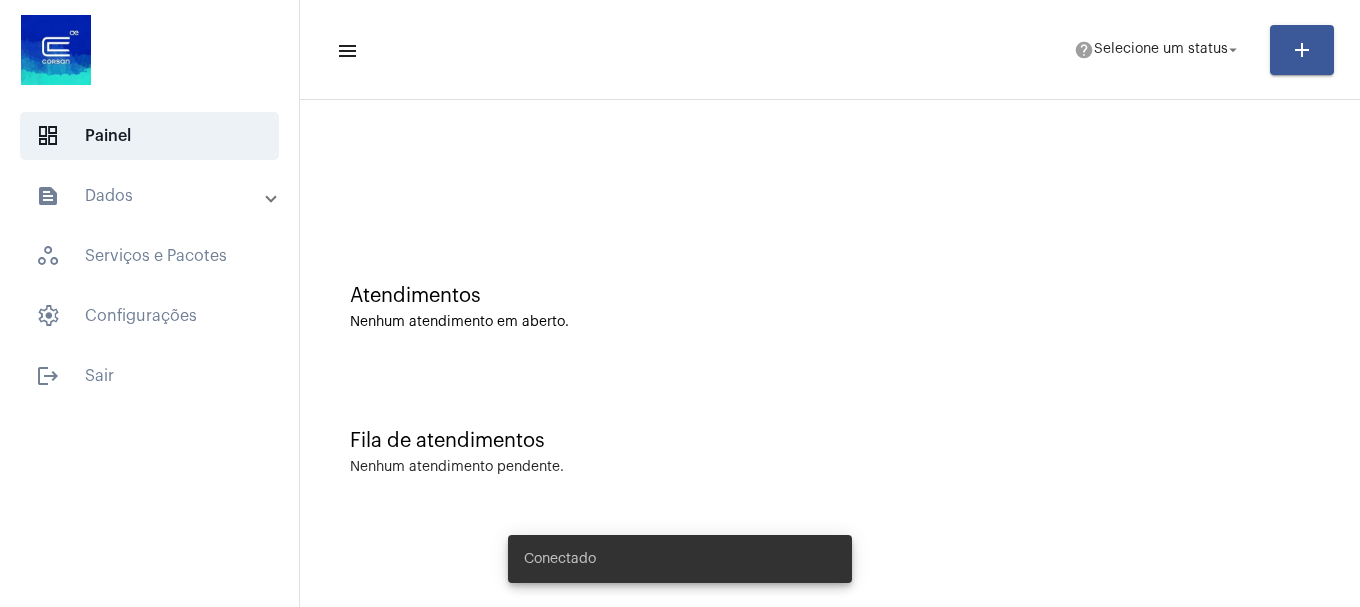 scroll, scrollTop: 0, scrollLeft: 0, axis: both 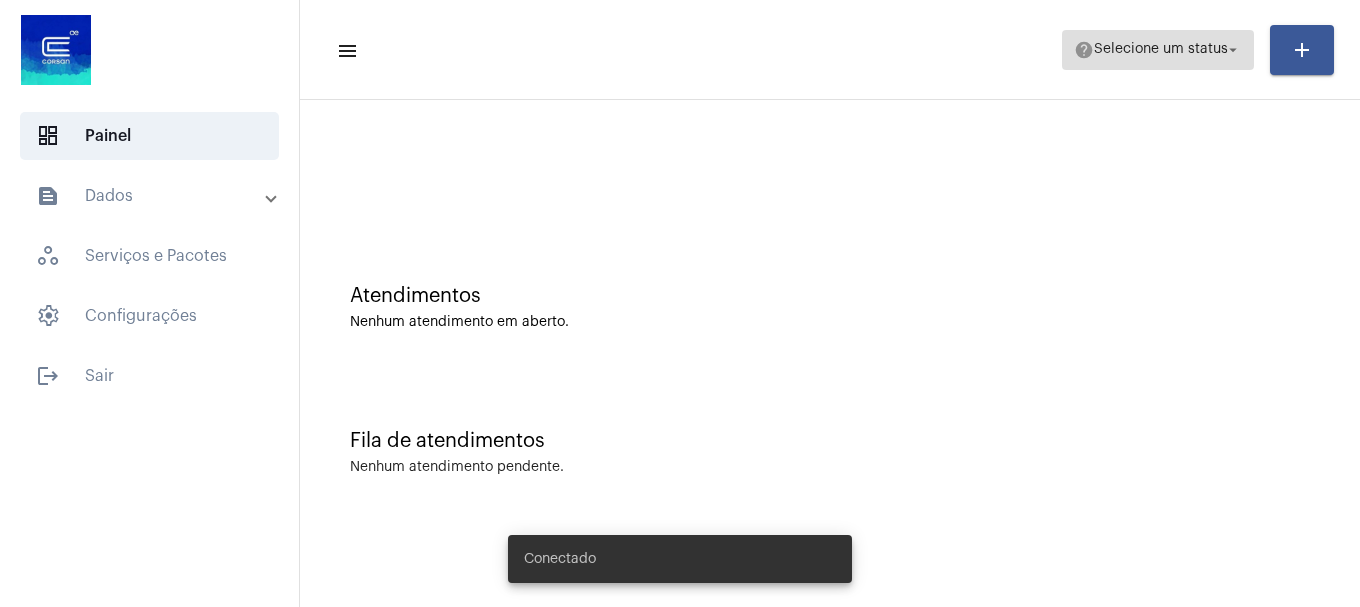 click on "Selecione um status" 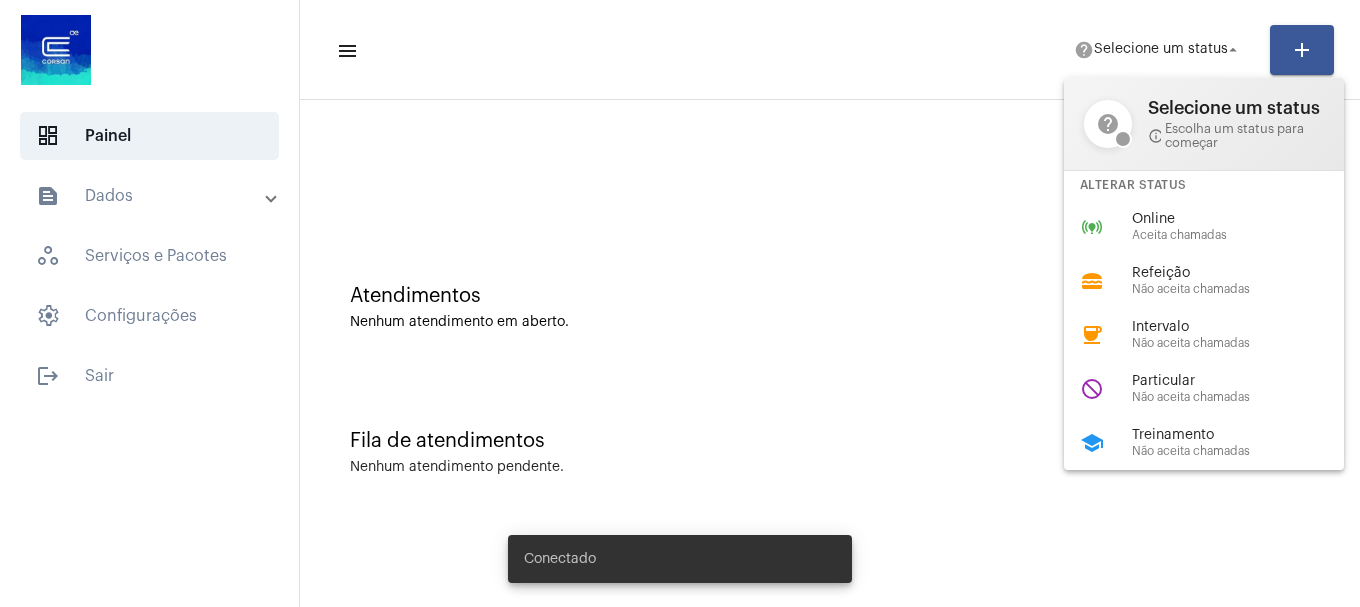 click on "Alterar Status" at bounding box center (1204, 185) 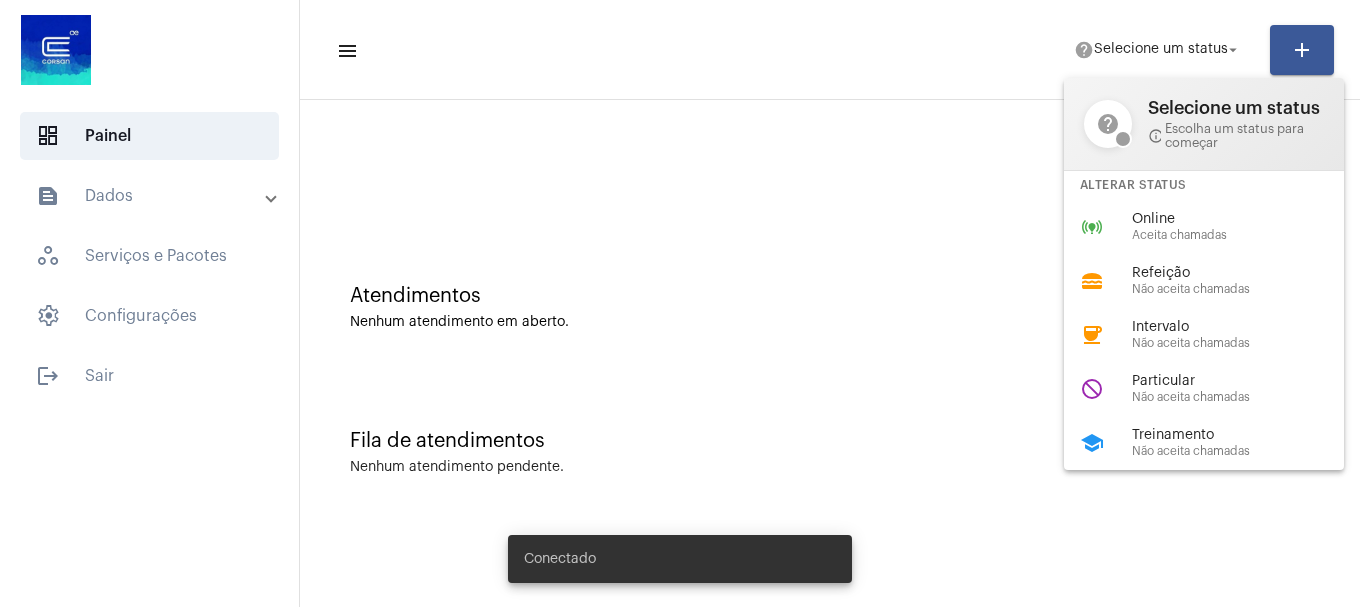 click 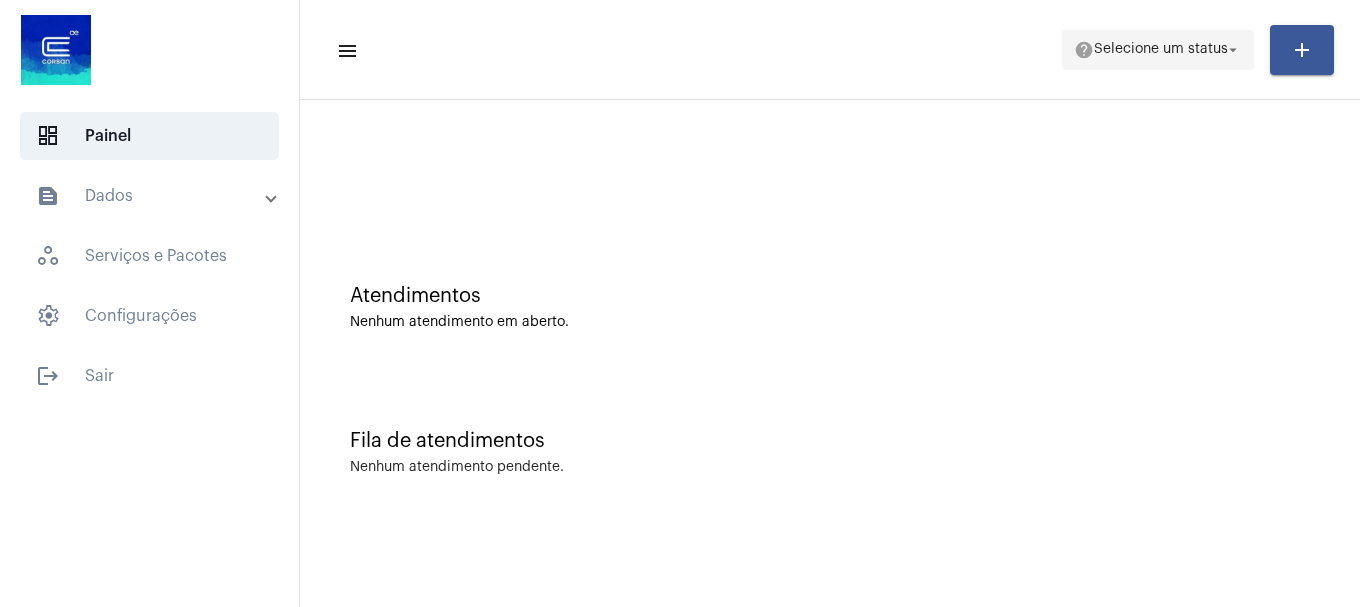 click on "Selecione um status" 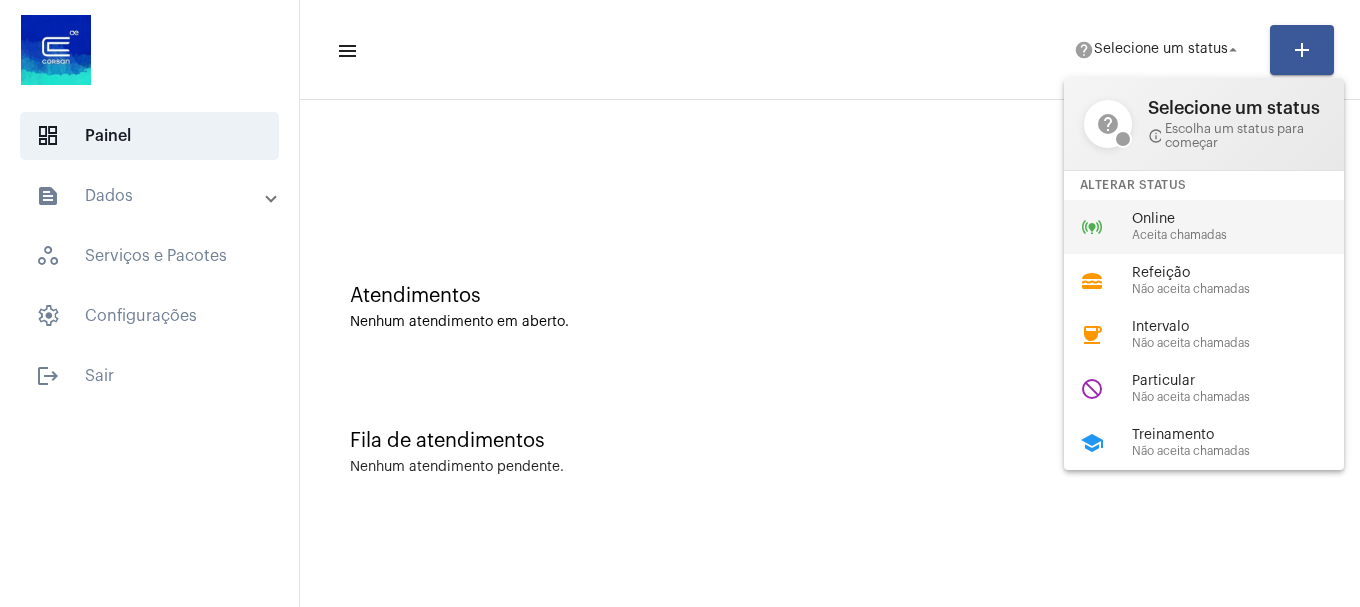 click on "online_prediction  Online Aceita chamadas" at bounding box center (1220, 227) 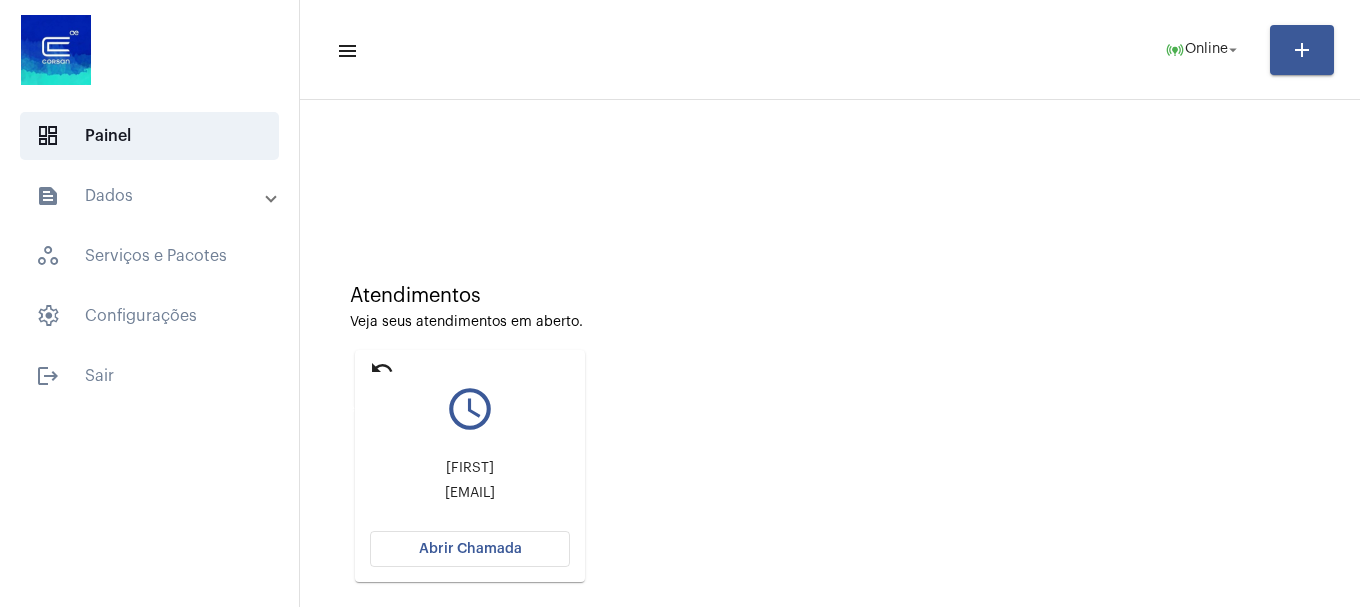 click on "undo" 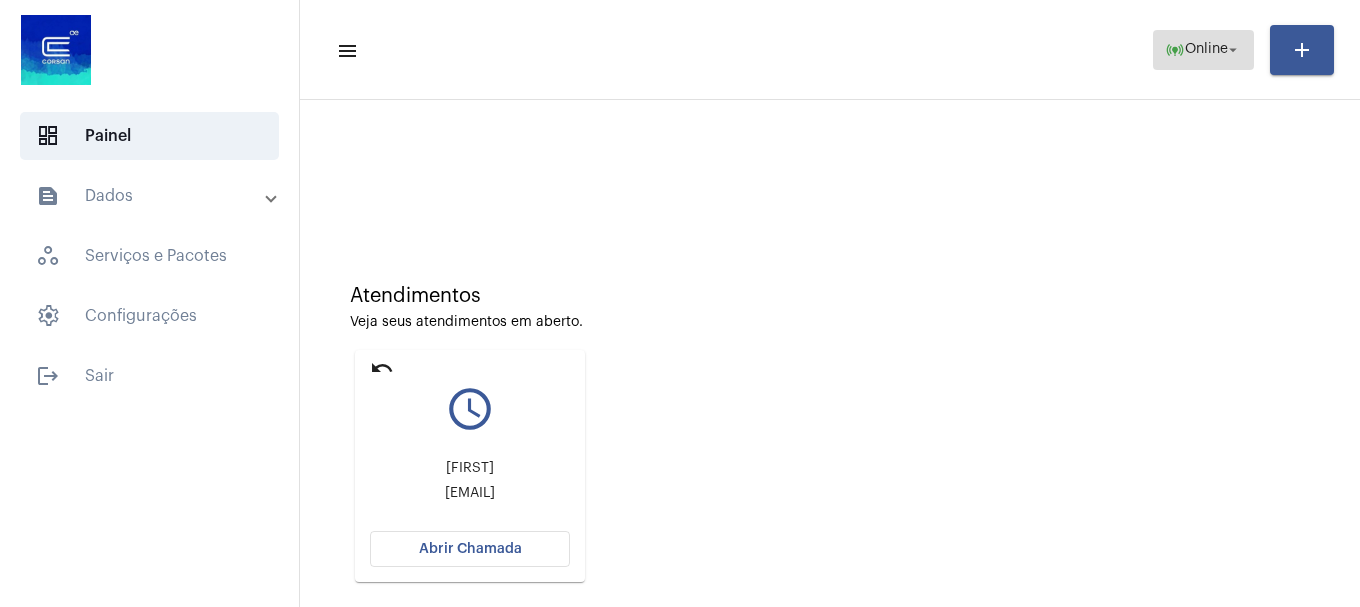 click on "Online" 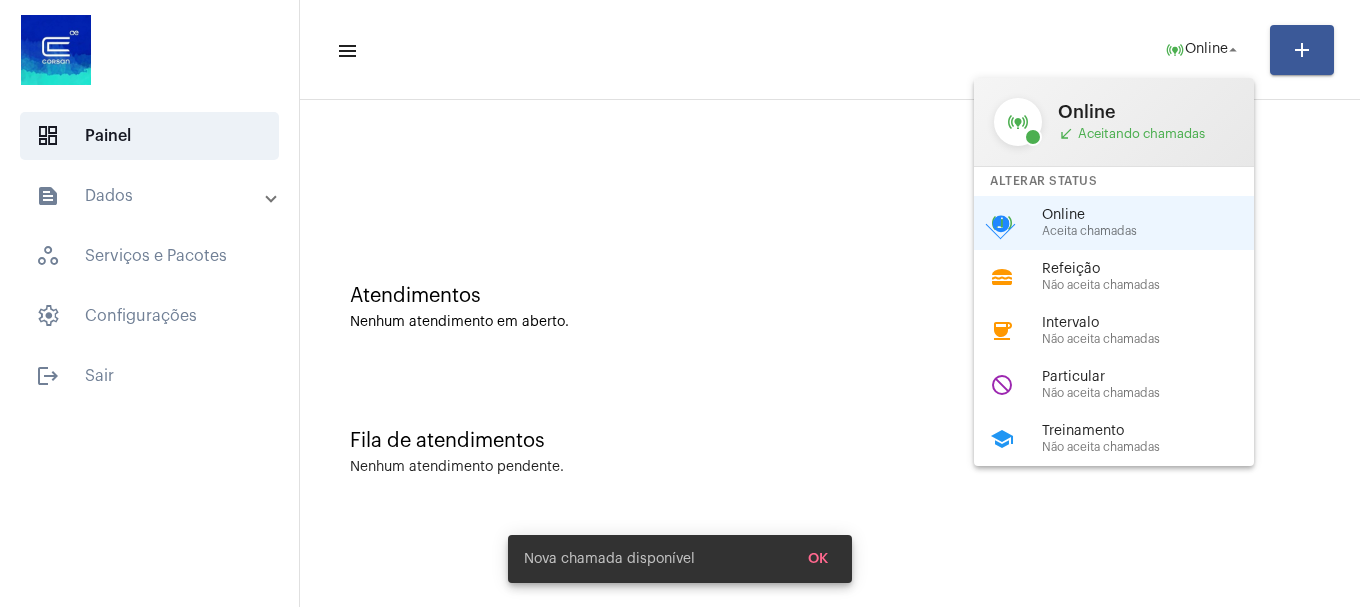 click on "Não aceita chamadas" at bounding box center [1156, 393] 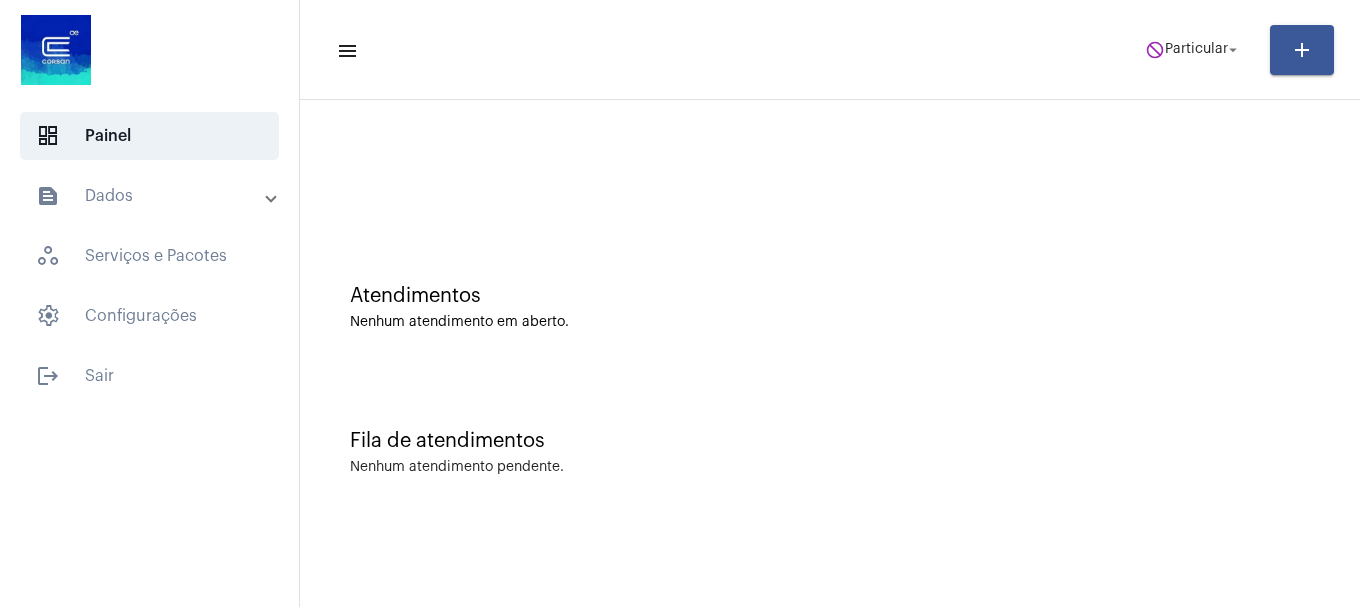 scroll, scrollTop: 0, scrollLeft: 0, axis: both 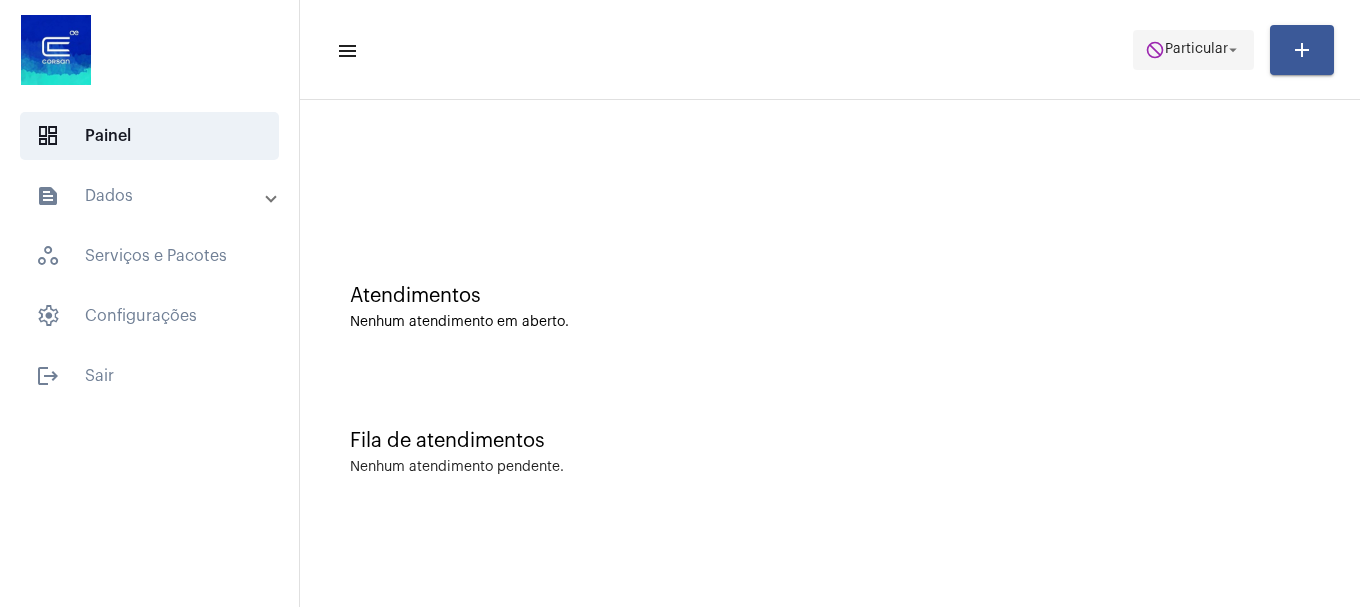 click on "do_not_disturb  Particular arrow_drop_down" 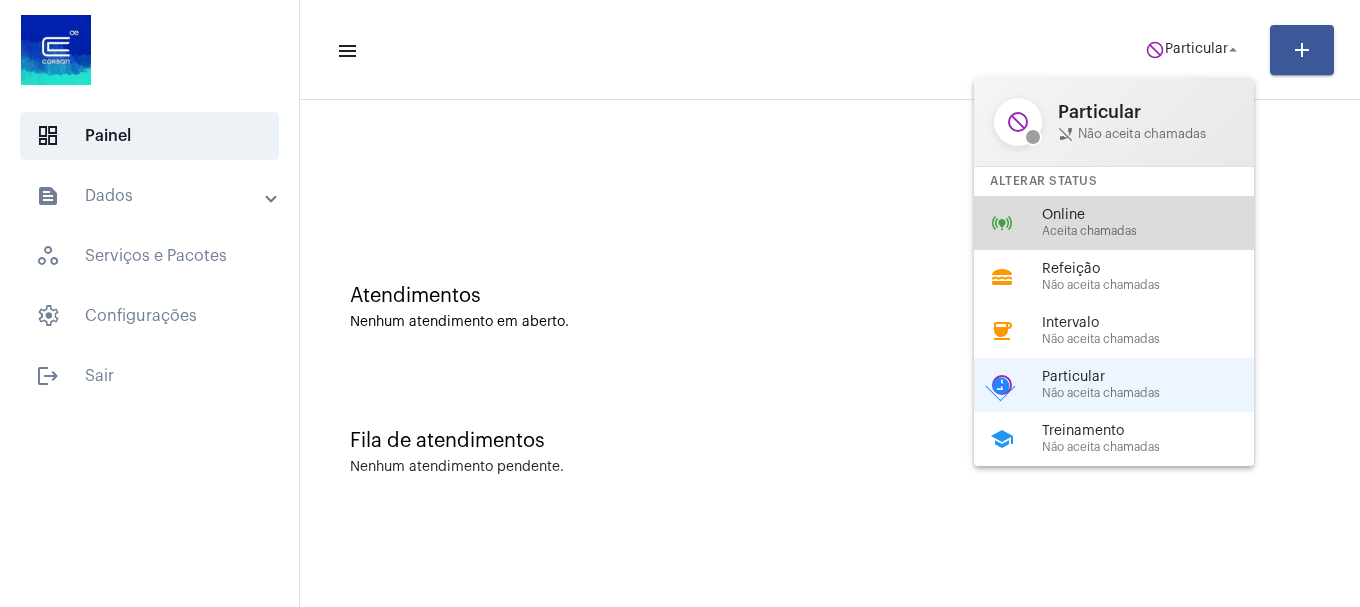 click on "Aceita chamadas" at bounding box center [1156, 231] 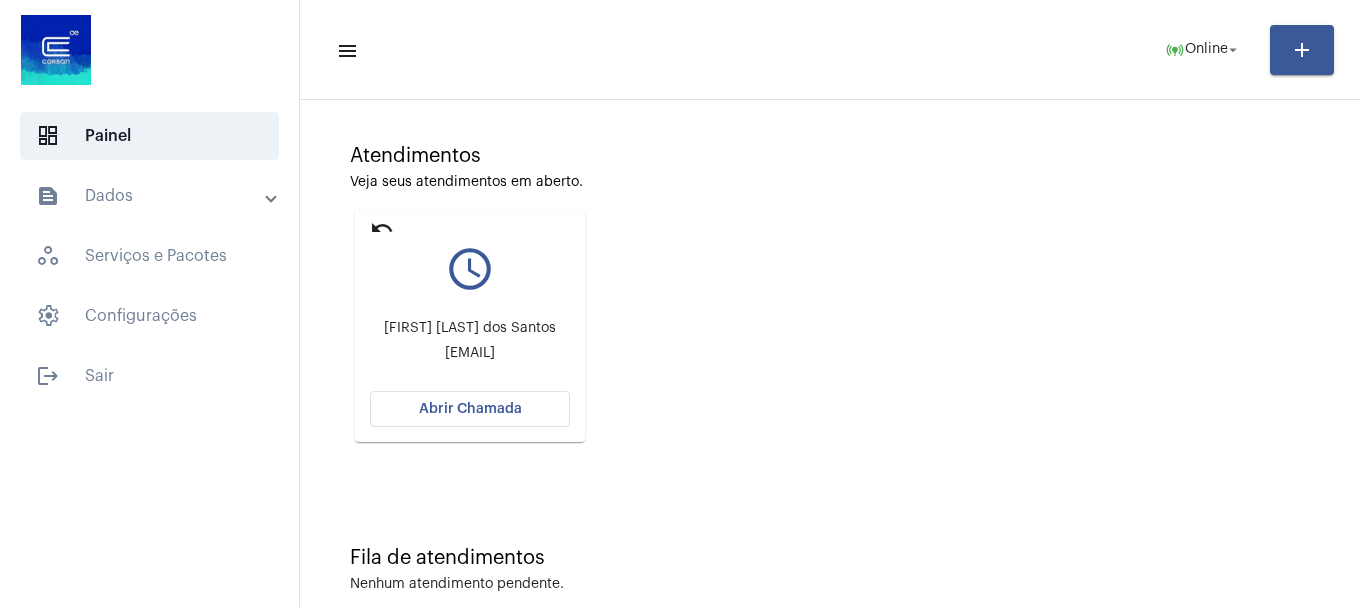scroll, scrollTop: 175, scrollLeft: 0, axis: vertical 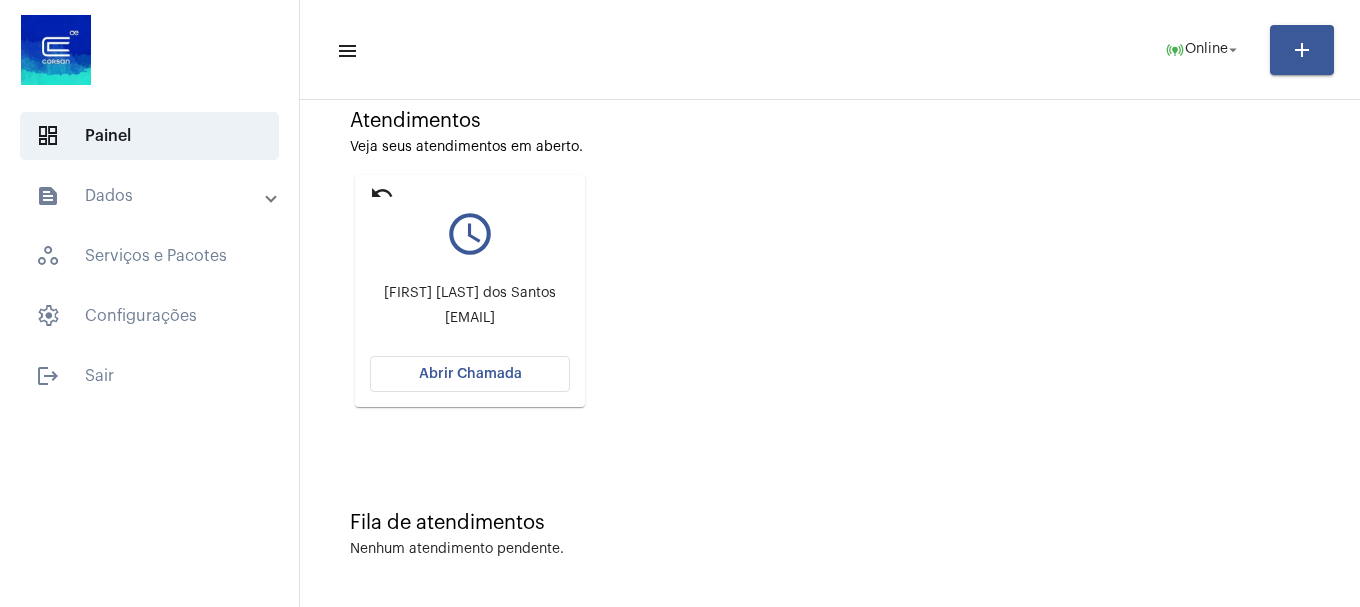 click on "Abrir Chamada" 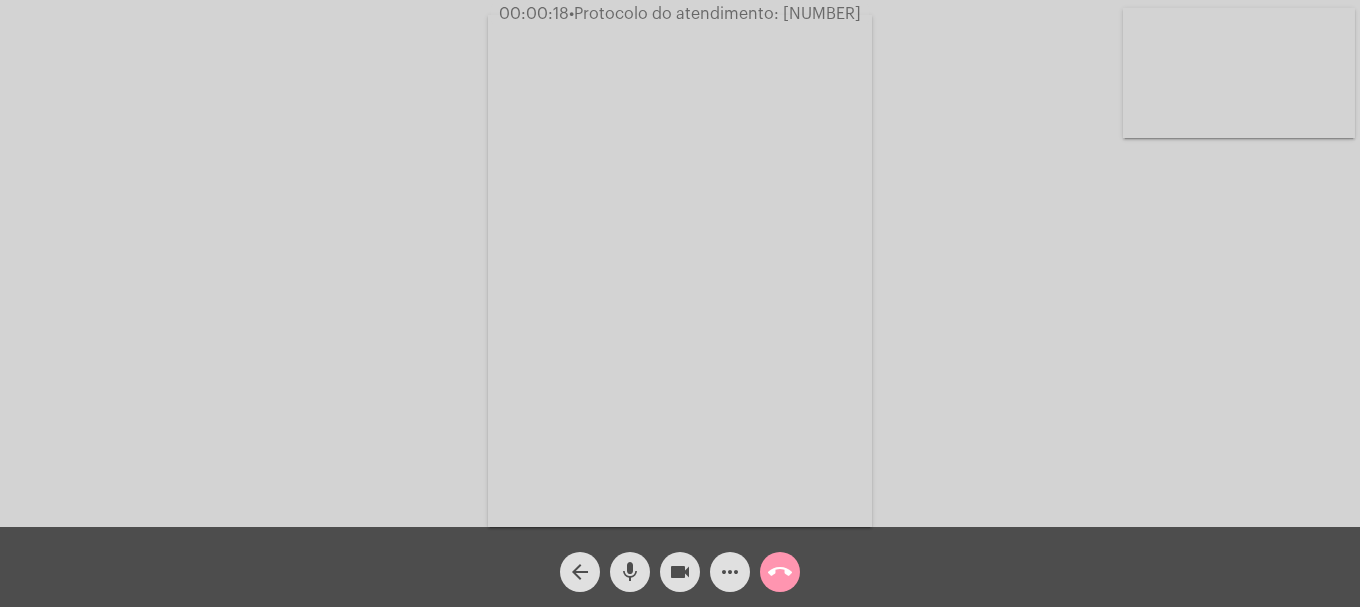 click on "videocam" 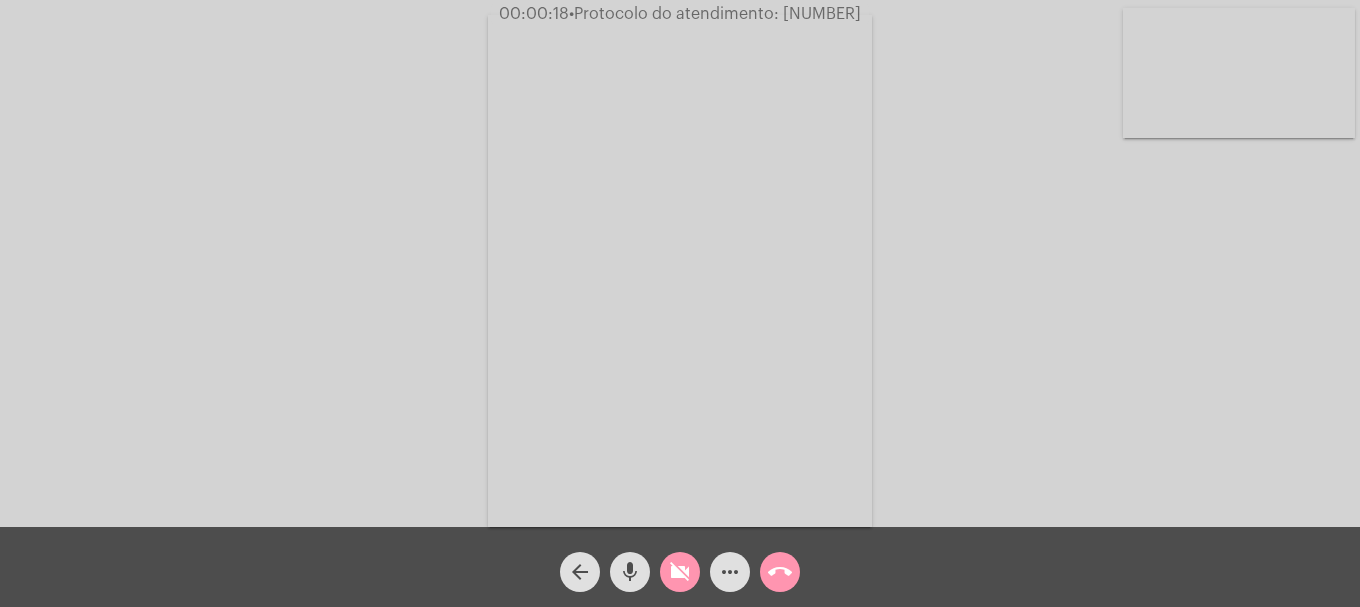 click on "videocam_off" 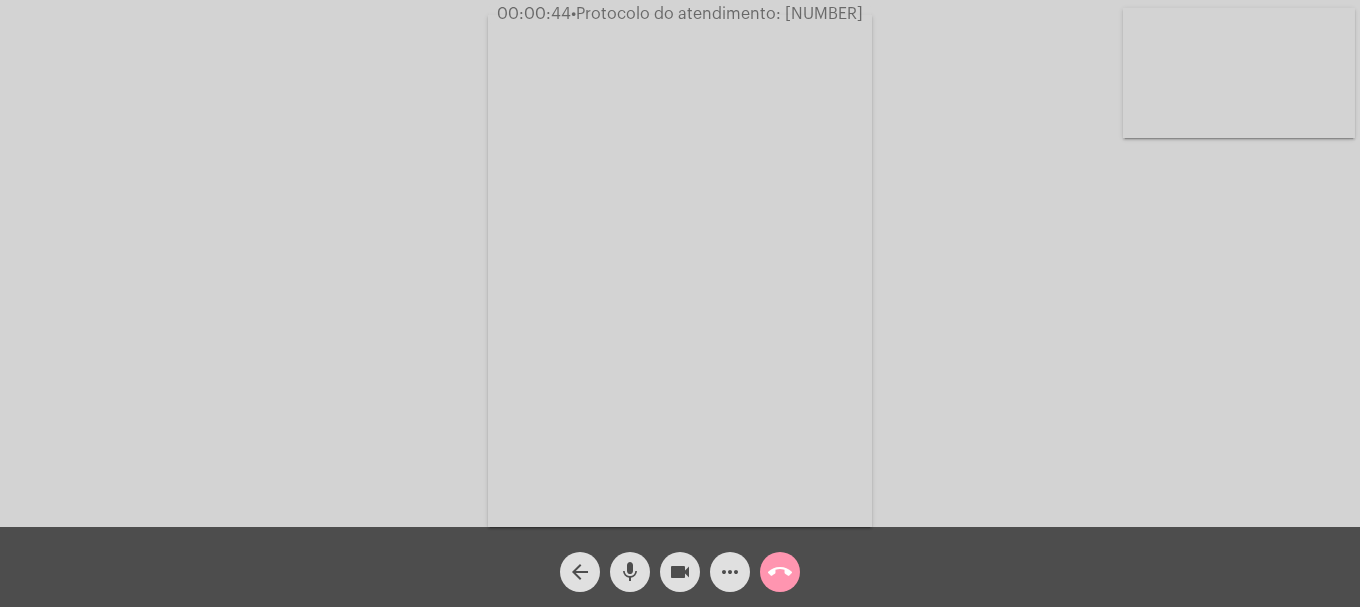 click on "mic" 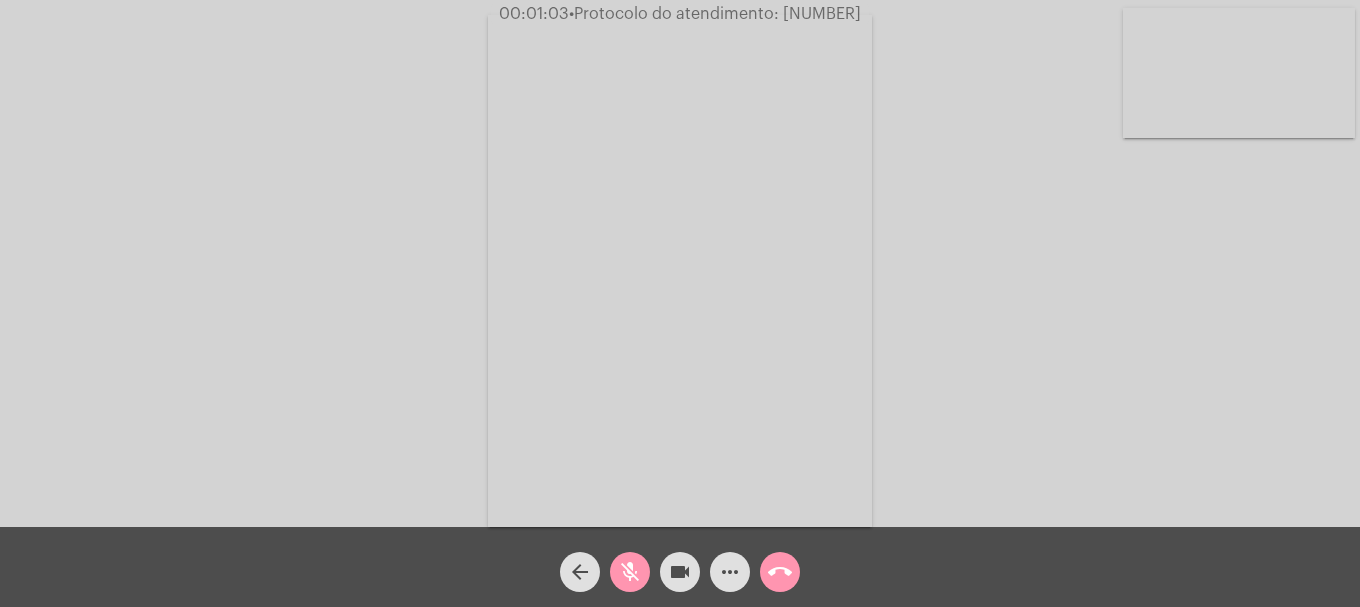 click on "videocam" 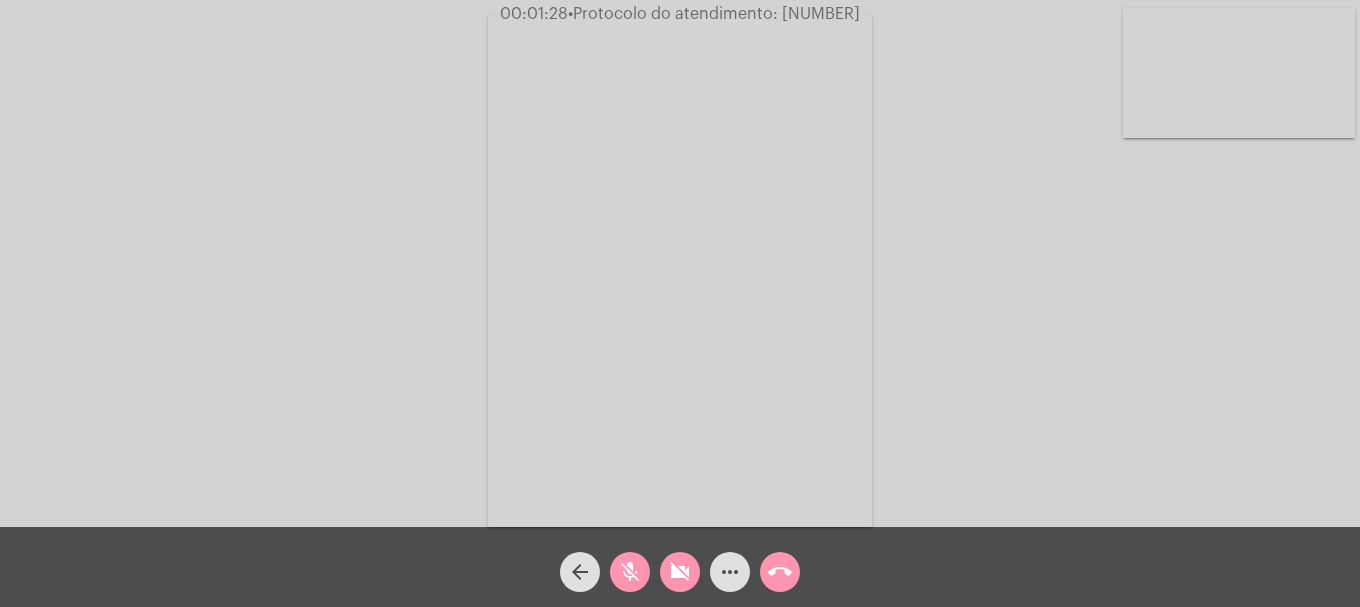 click on "videocam_off" 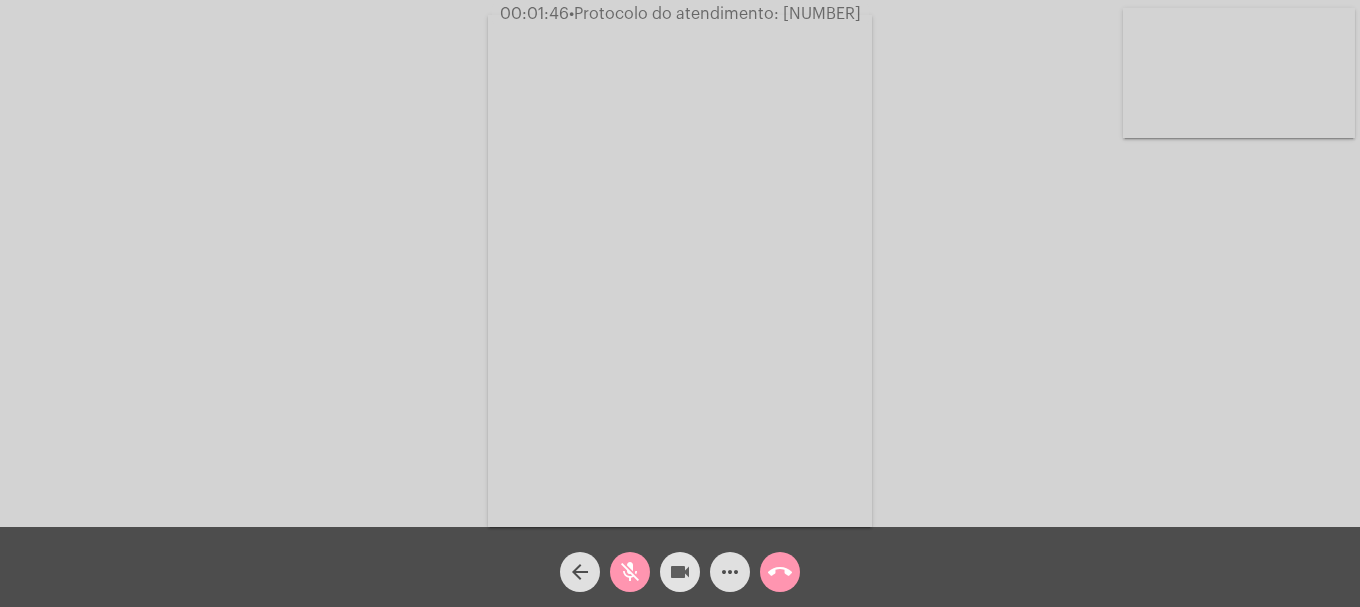 click on "videocam" 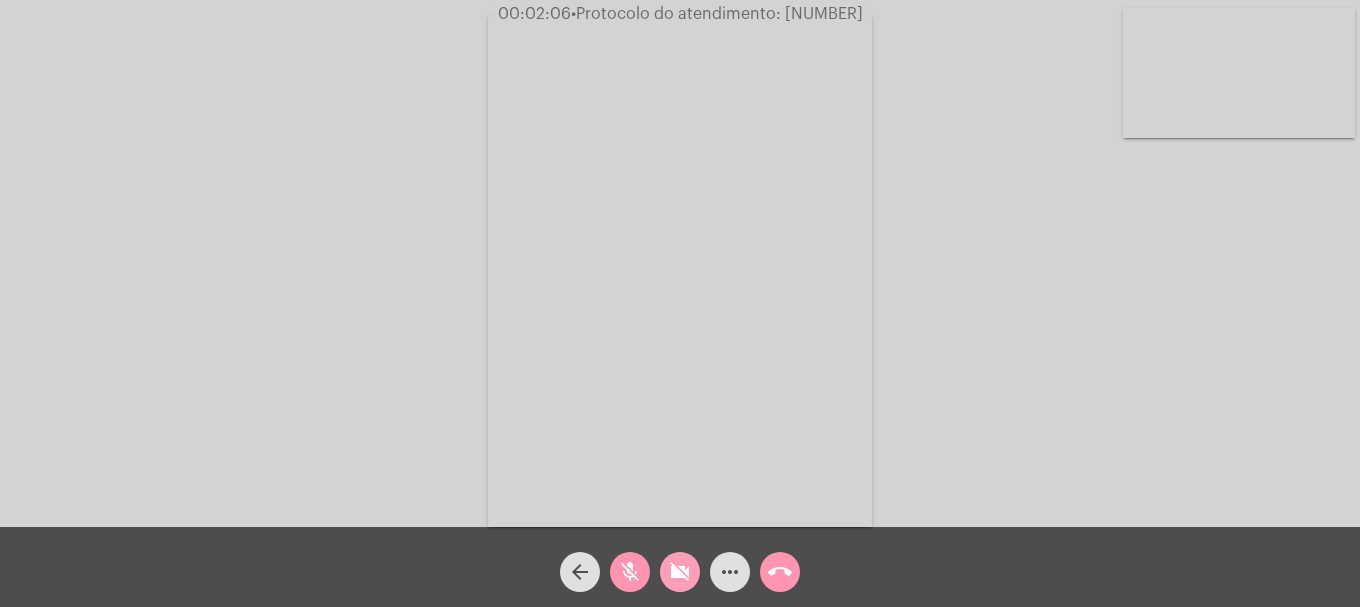 click on "videocam_off" 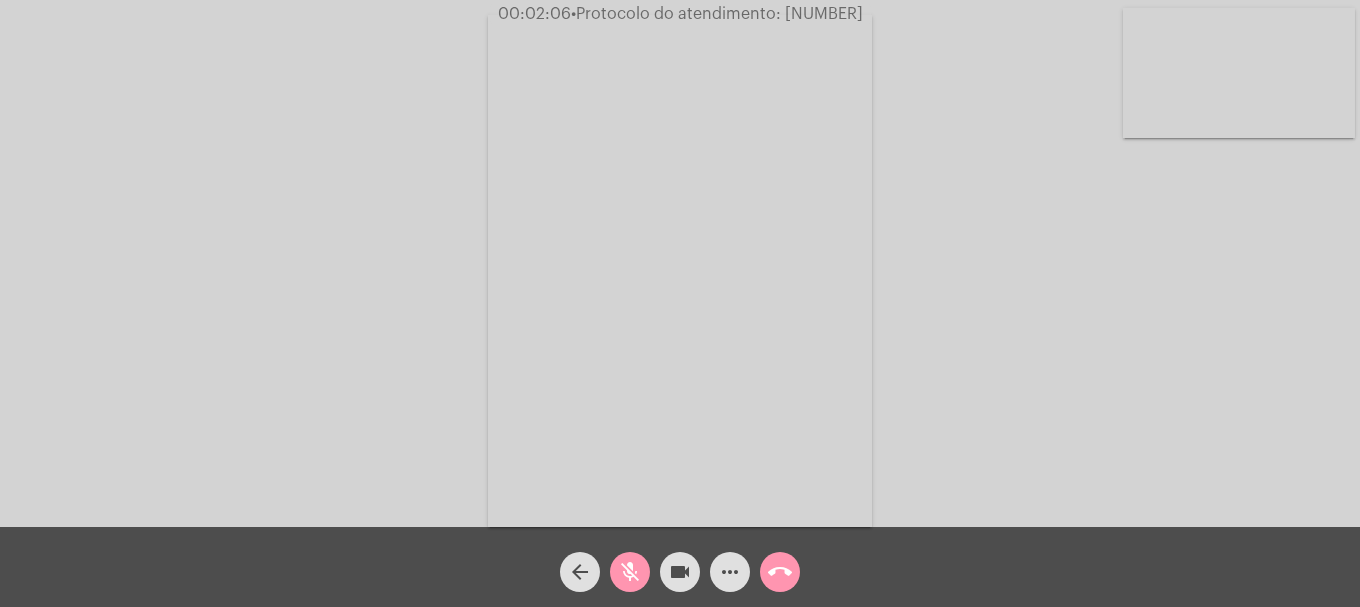 click at bounding box center [1239, 73] 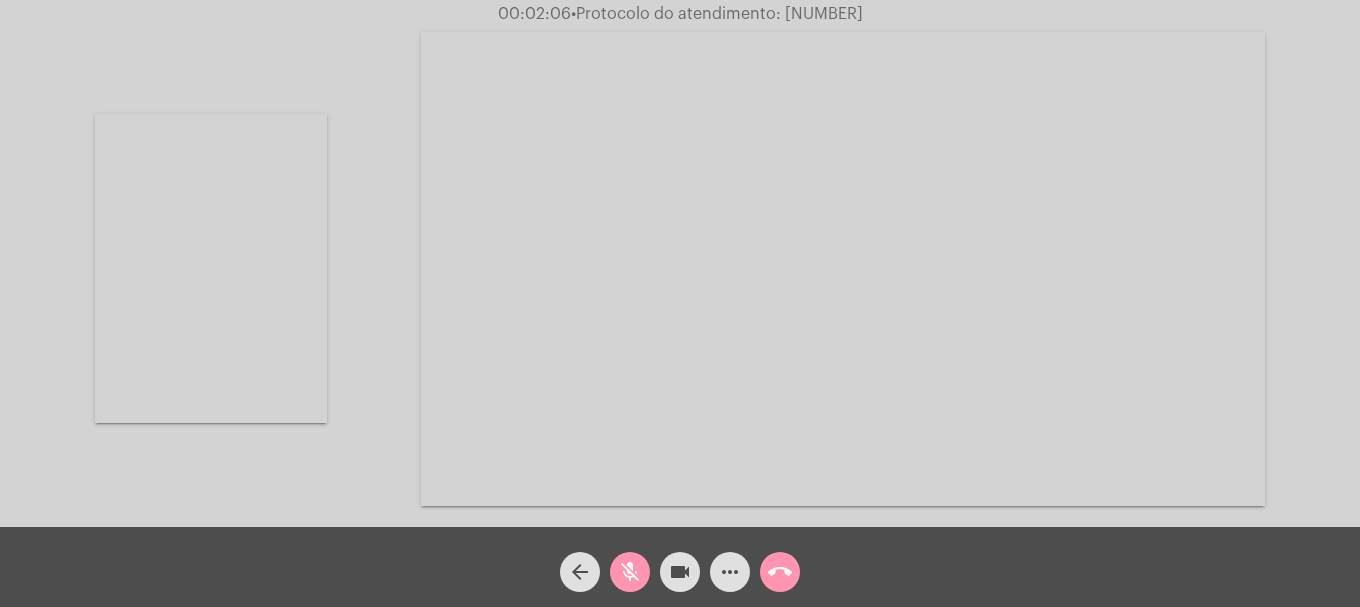 click at bounding box center (211, 268) 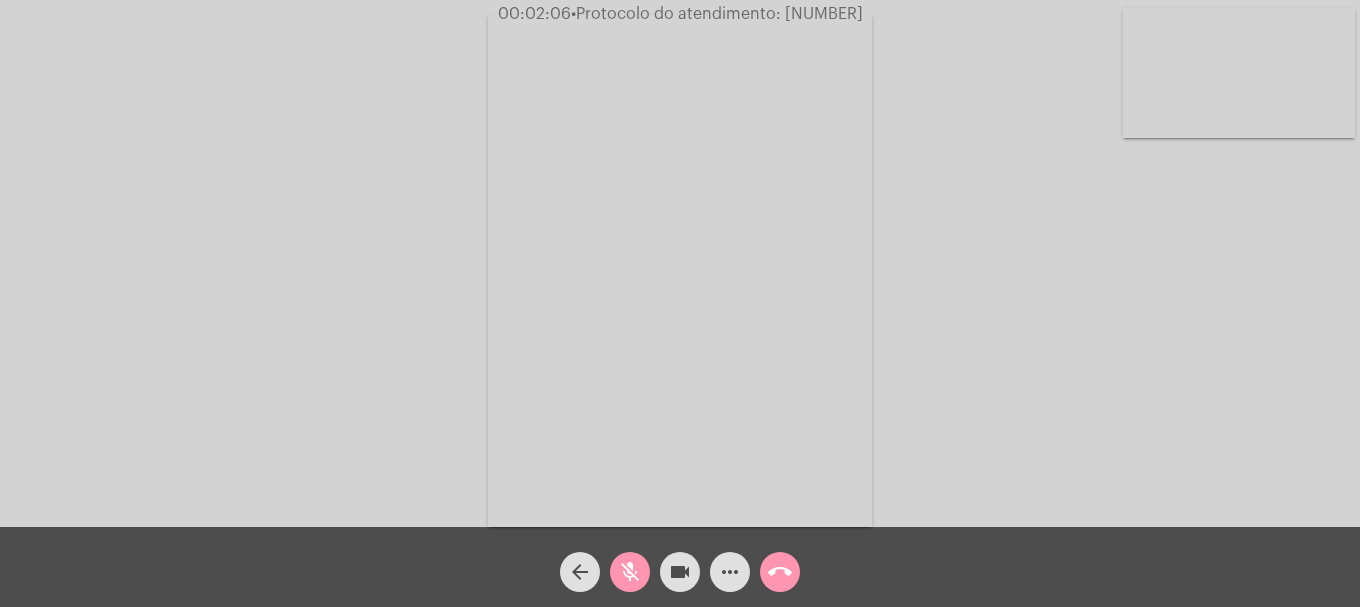 click on "mic_off" 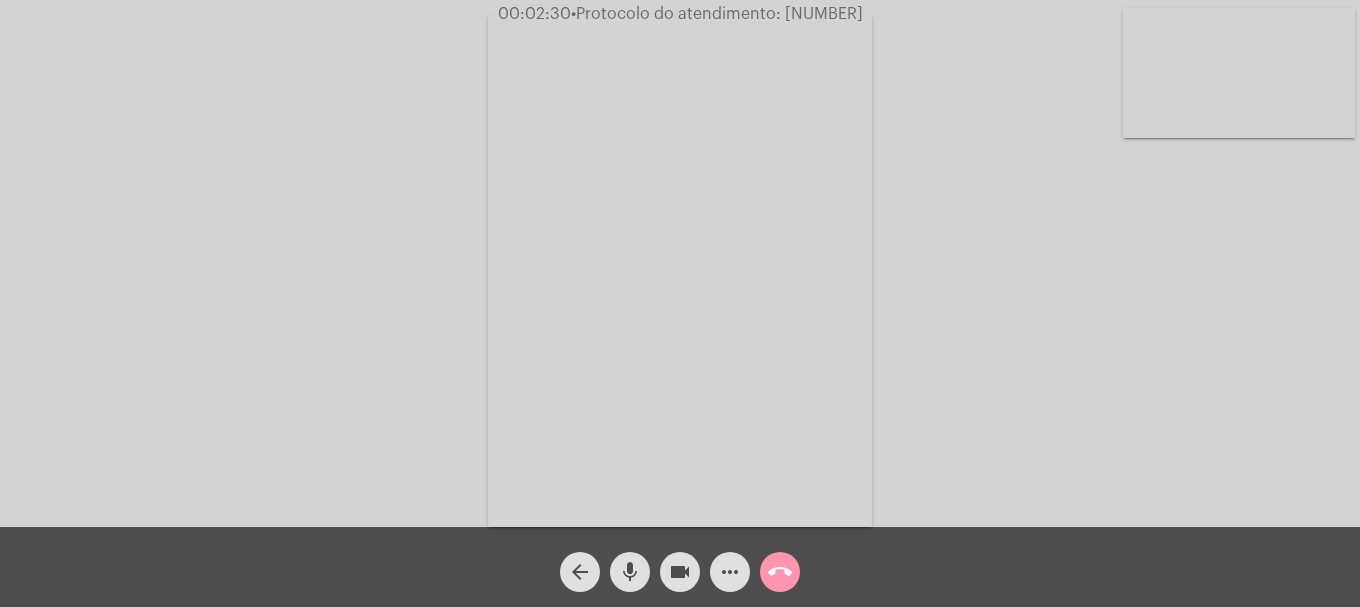 type 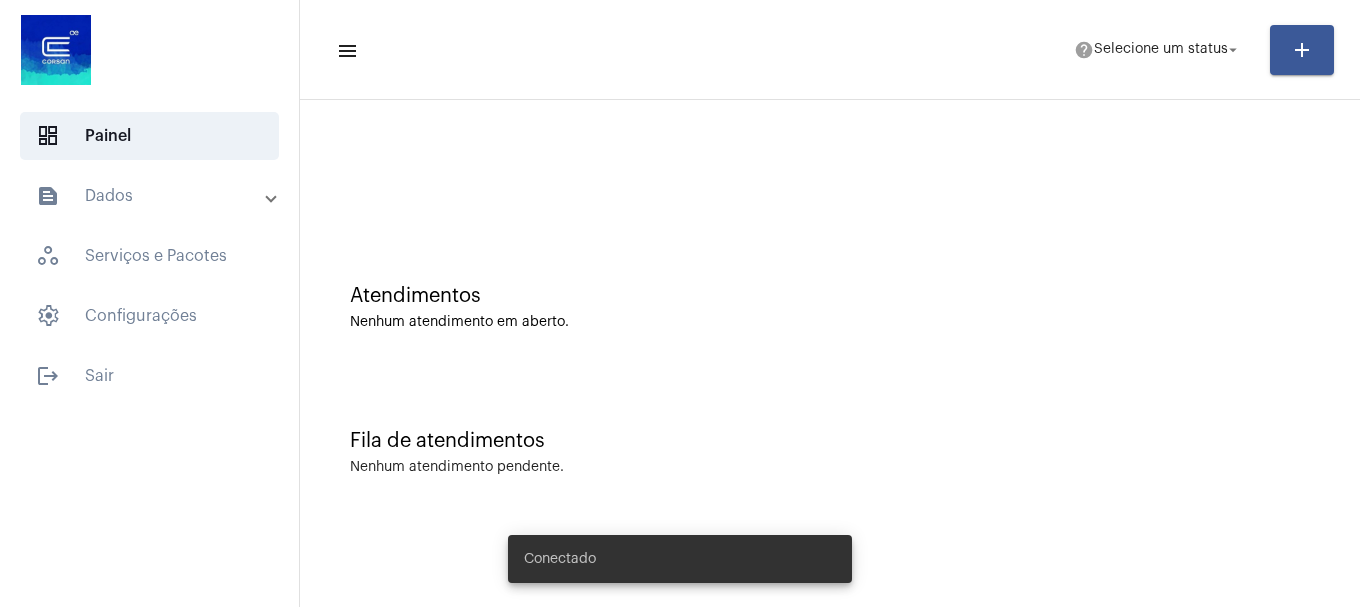 scroll, scrollTop: 0, scrollLeft: 0, axis: both 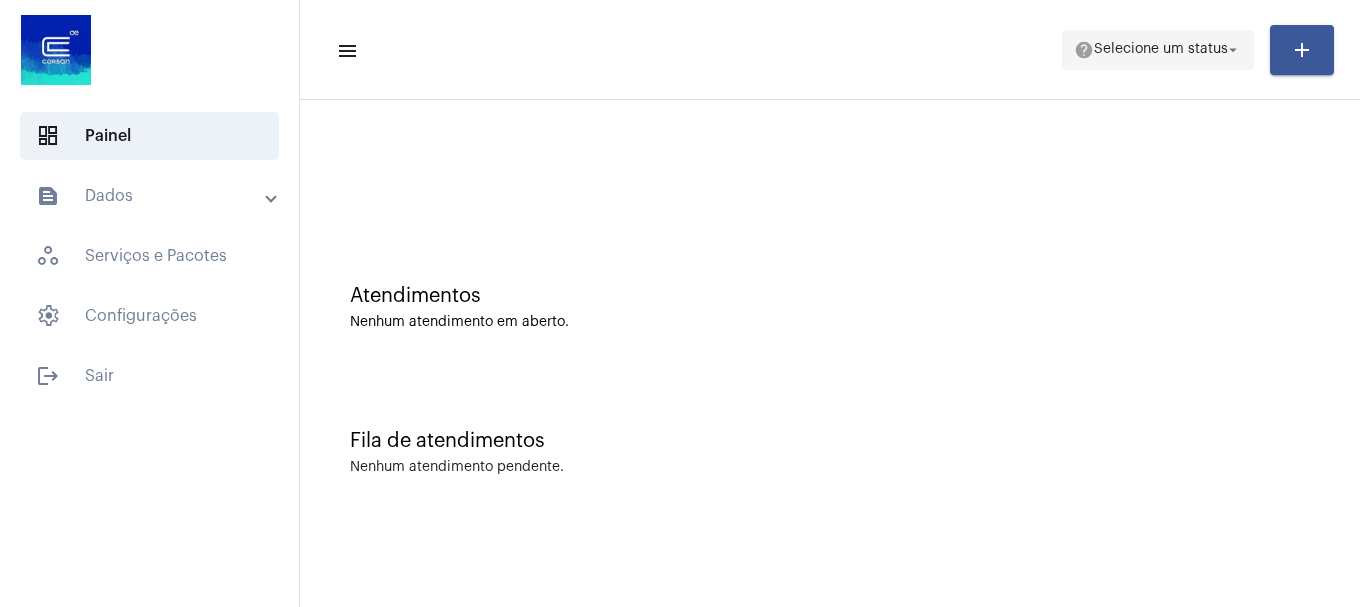 click on "help  Selecione um status arrow_drop_down" 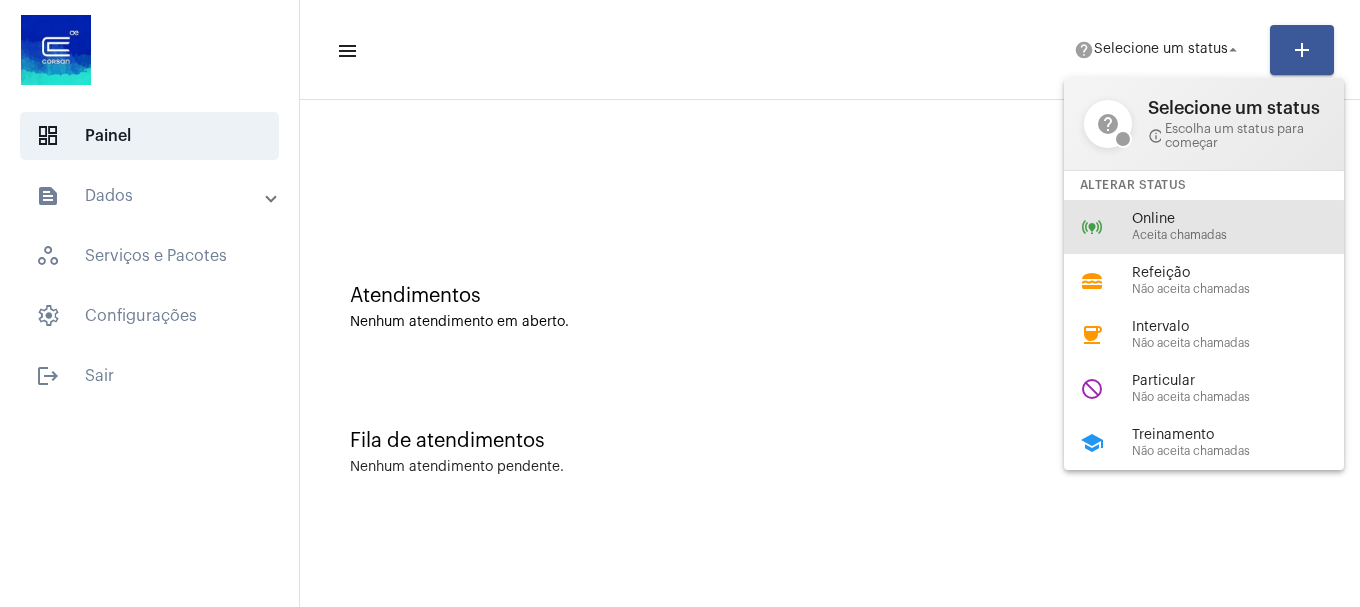 drag, startPoint x: 1123, startPoint y: 231, endPoint x: 792, endPoint y: 24, distance: 390.39725 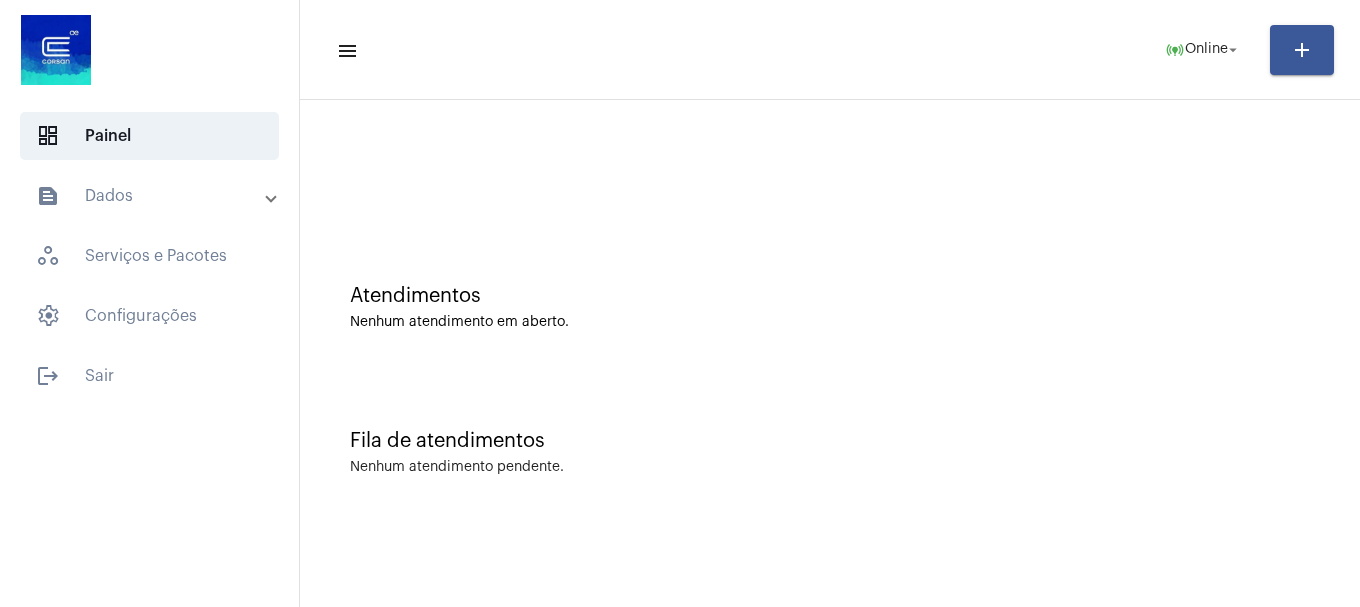 click 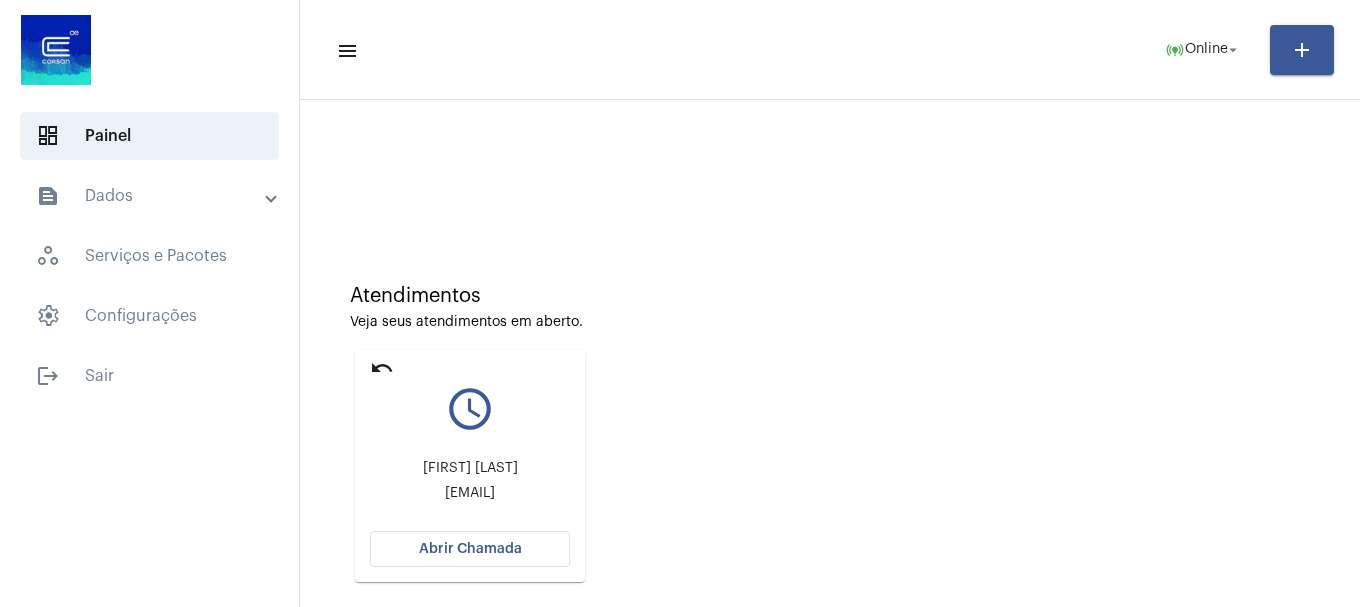 click on "Abrir Chamada" 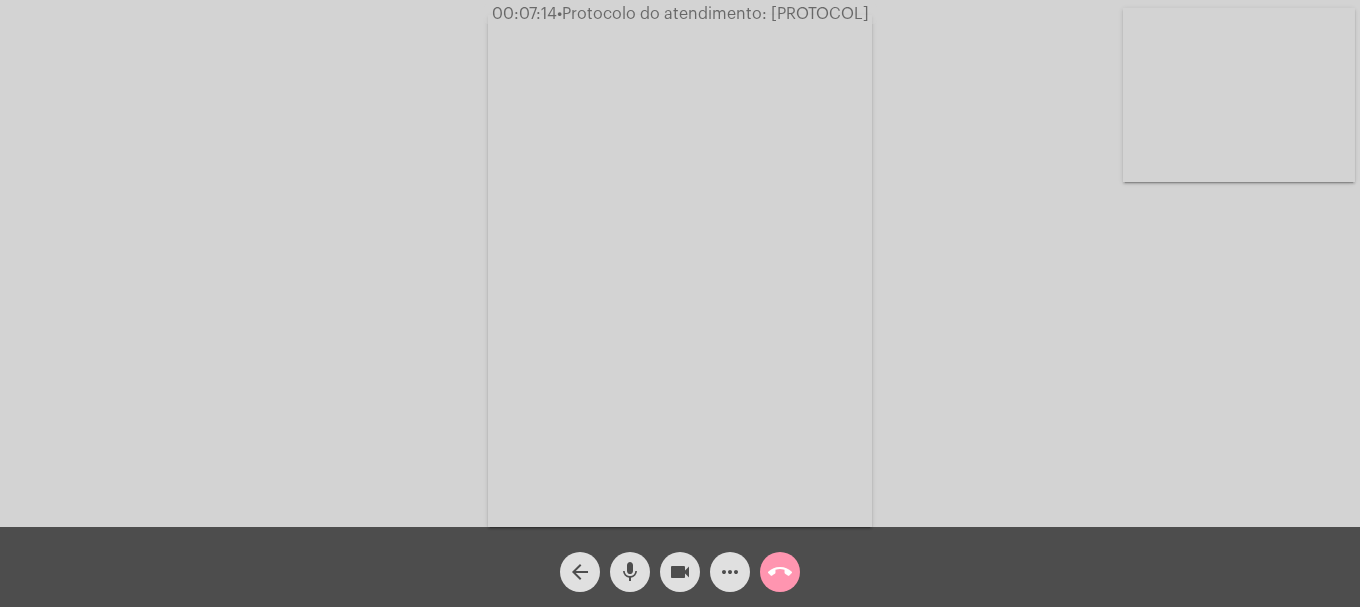 click on "call_end" 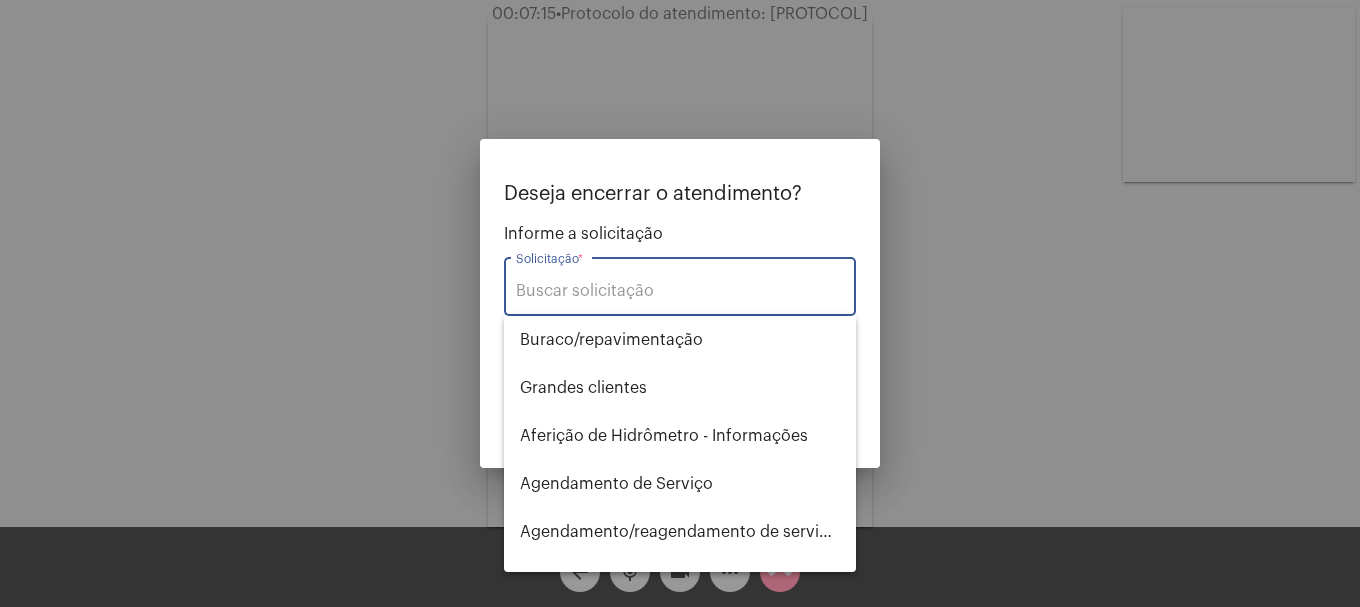 click on "Solicitação  *" at bounding box center (680, 291) 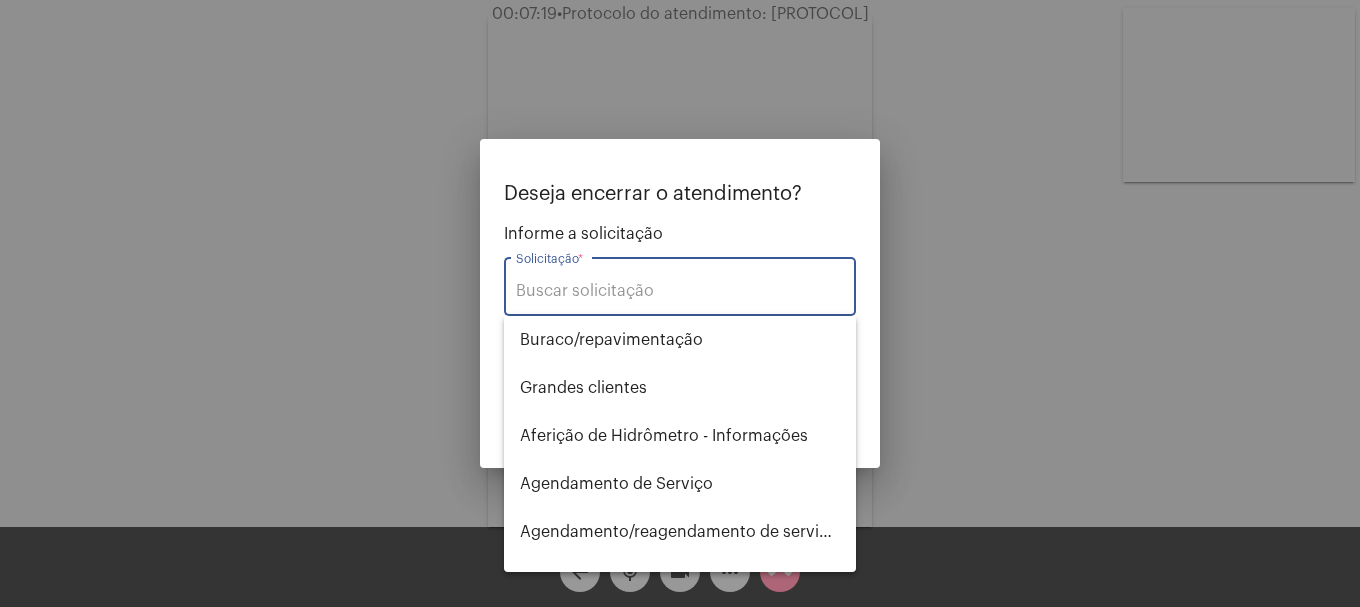 click at bounding box center (680, 303) 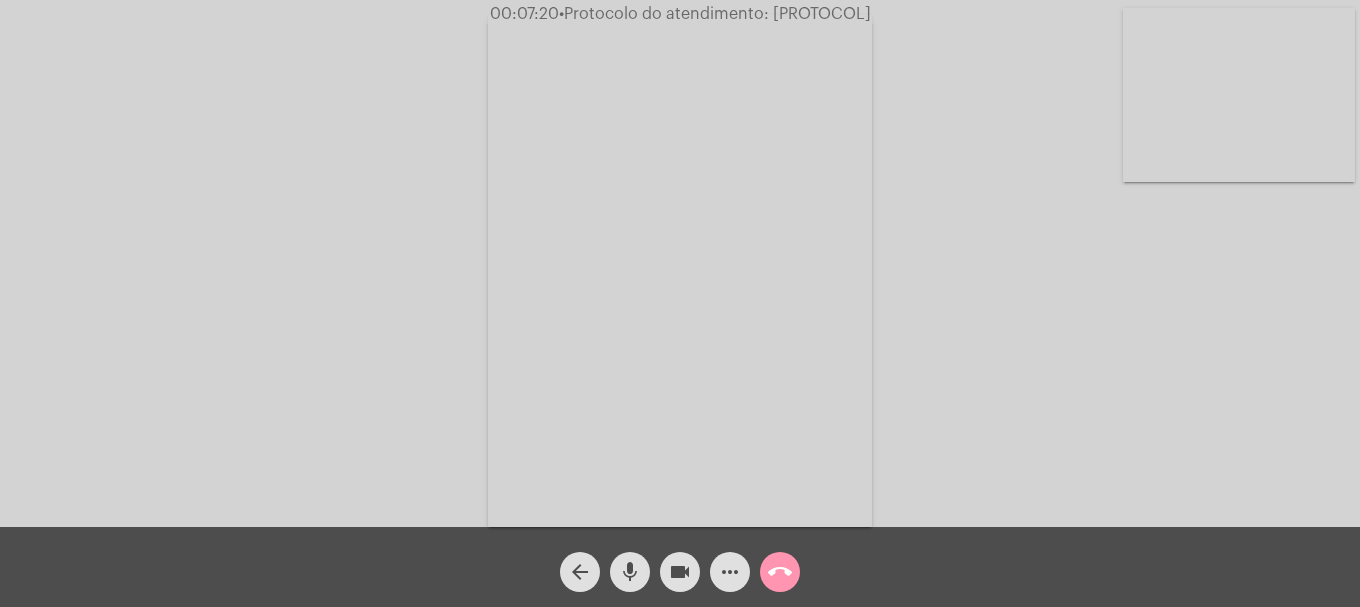 click on "•  Protocolo do atendimento: [PROTOCOL]" 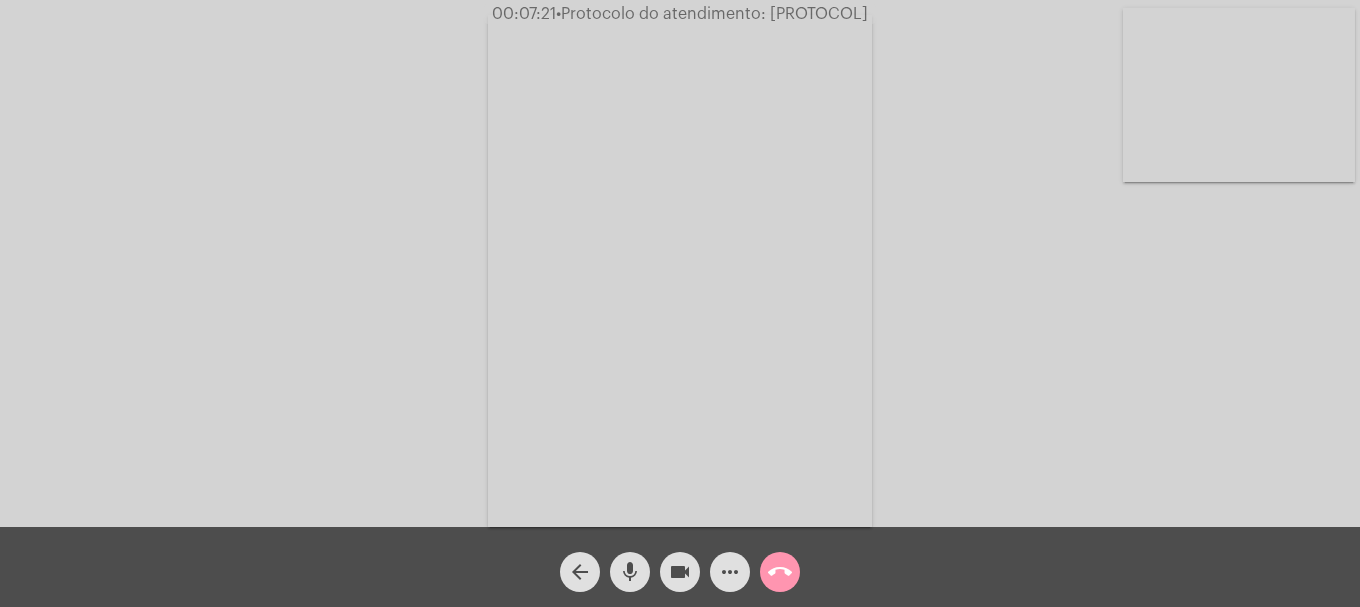 copy on "[PROTOCOL]" 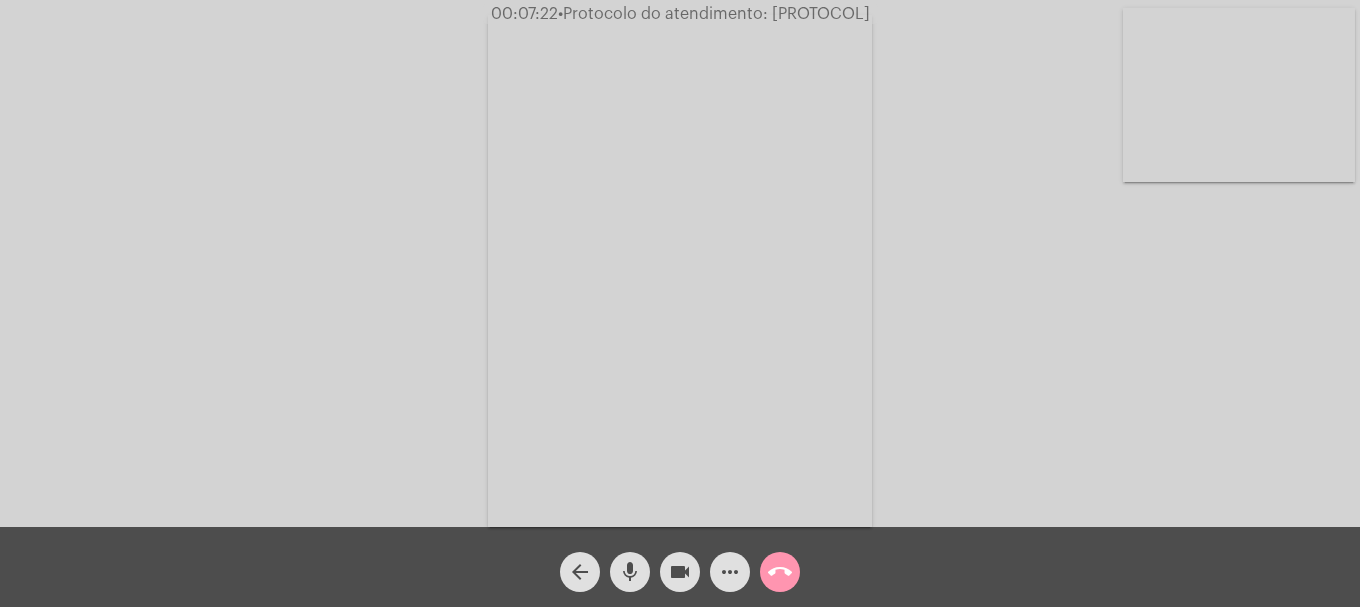 click on "call_end" 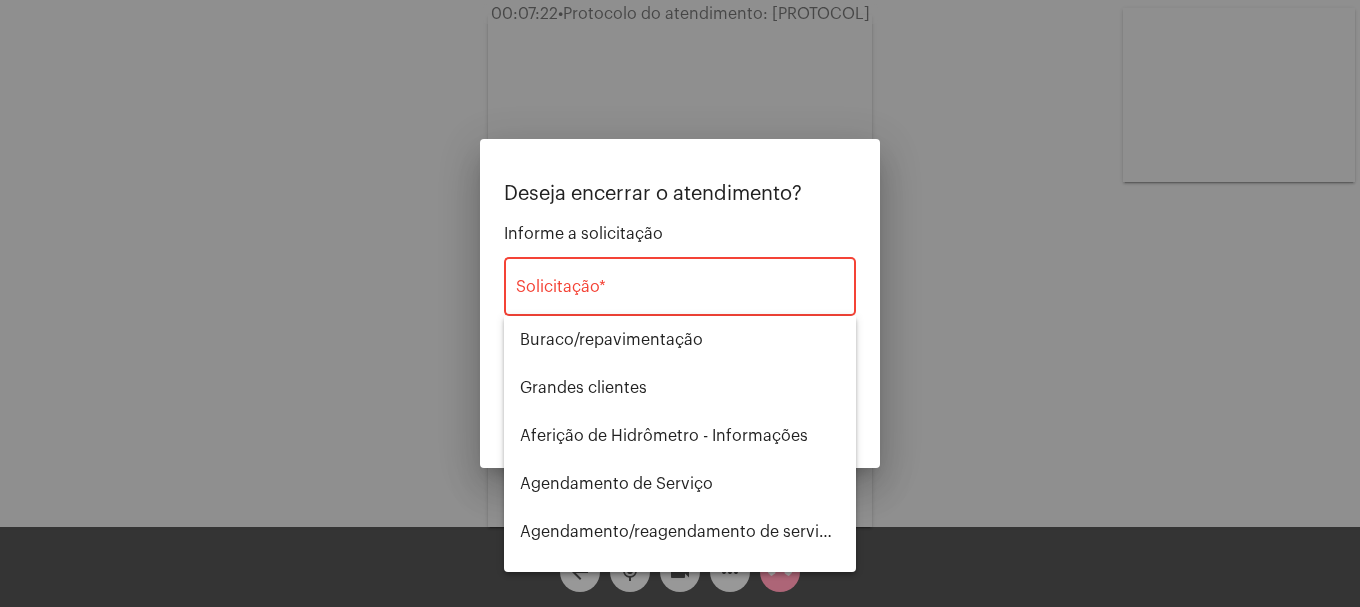 click on "Solicitação  *" at bounding box center (680, 284) 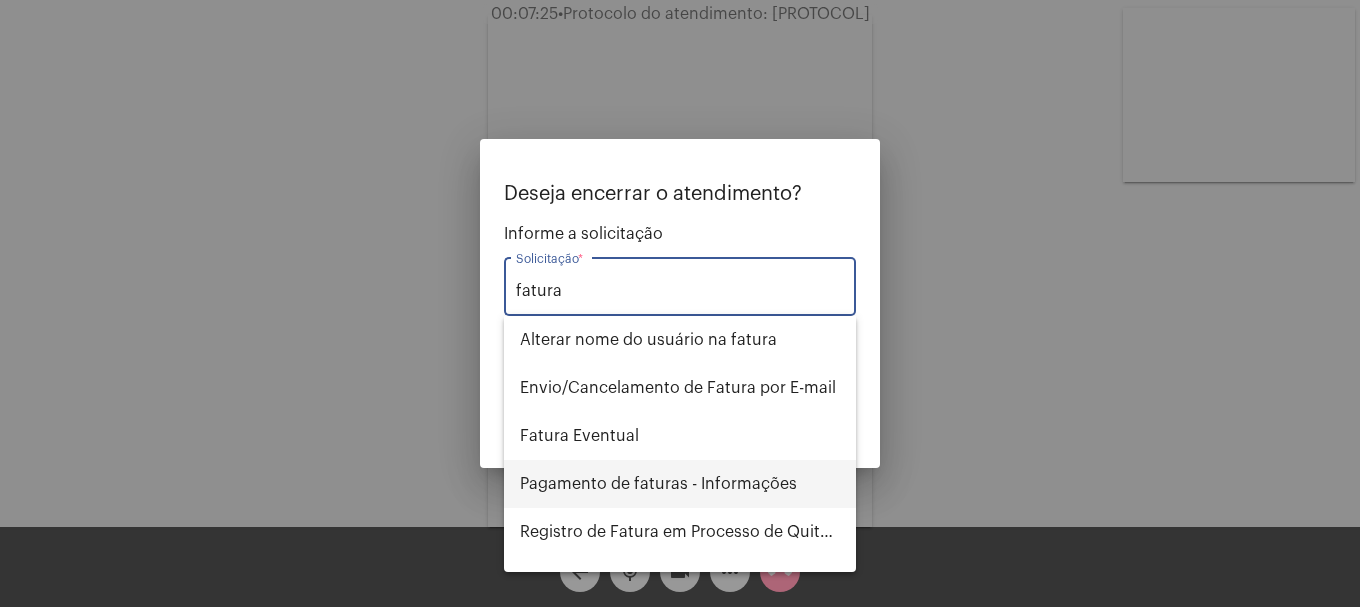 click on "Pagamento de faturas - Informações" at bounding box center [680, 484] 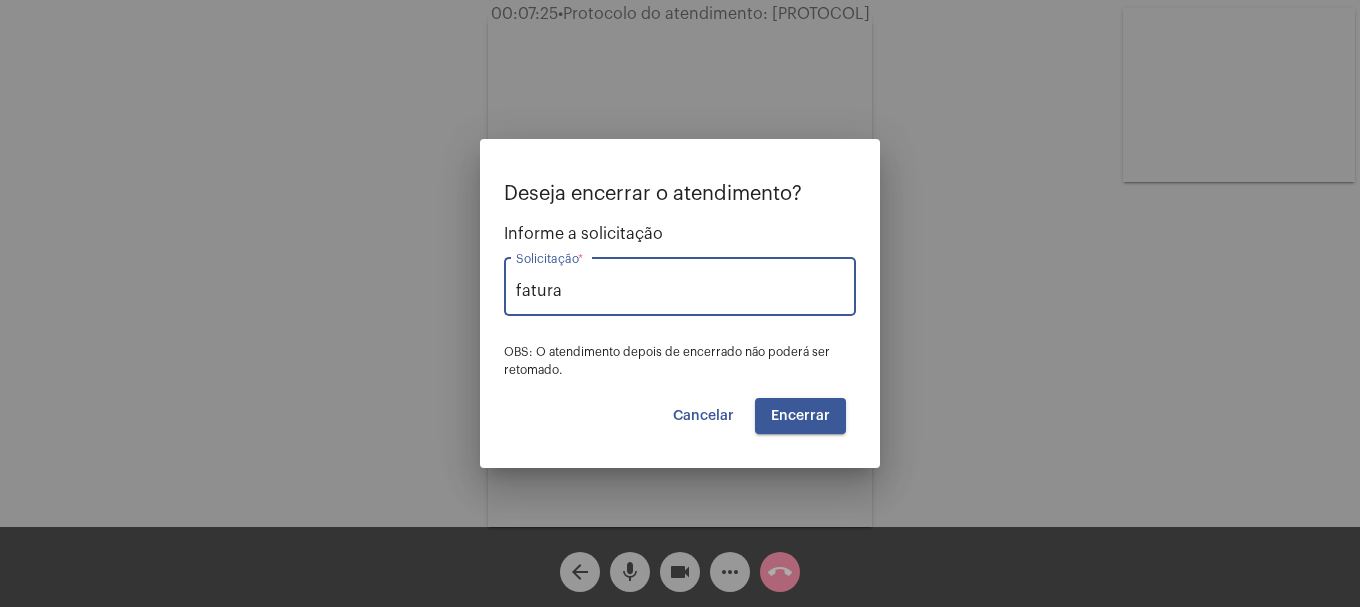 type on "Pagamento de faturas - Informações" 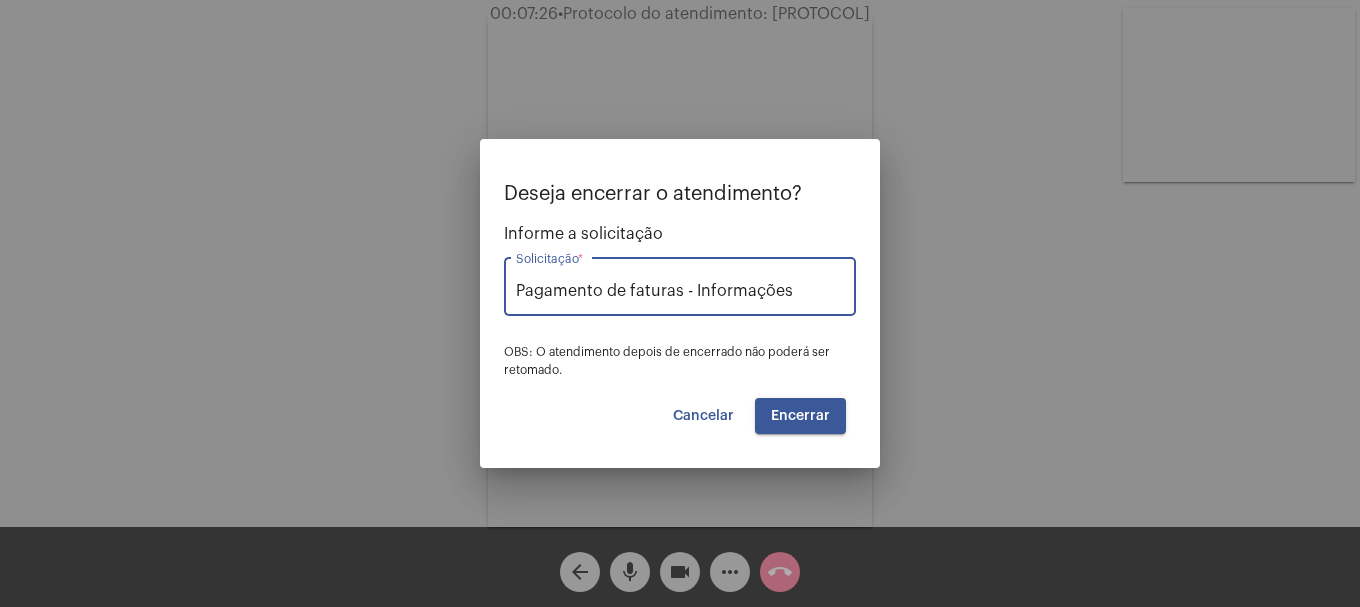 click on "Encerrar" at bounding box center (800, 416) 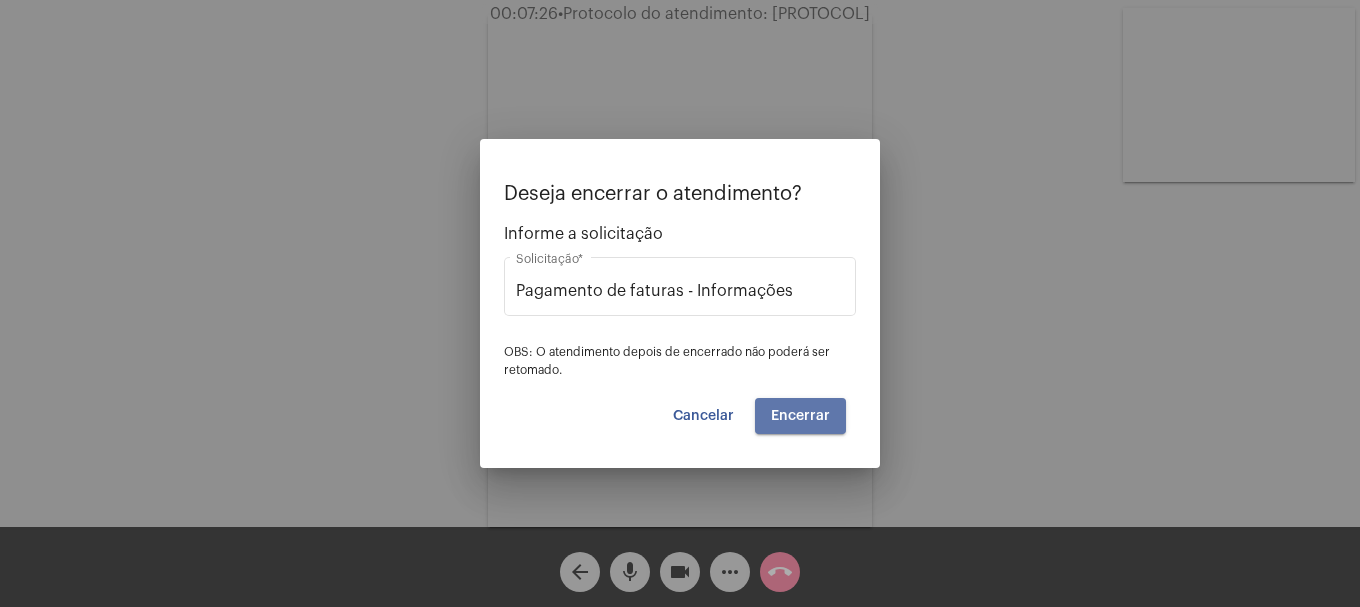 click on "Encerrar" at bounding box center (800, 416) 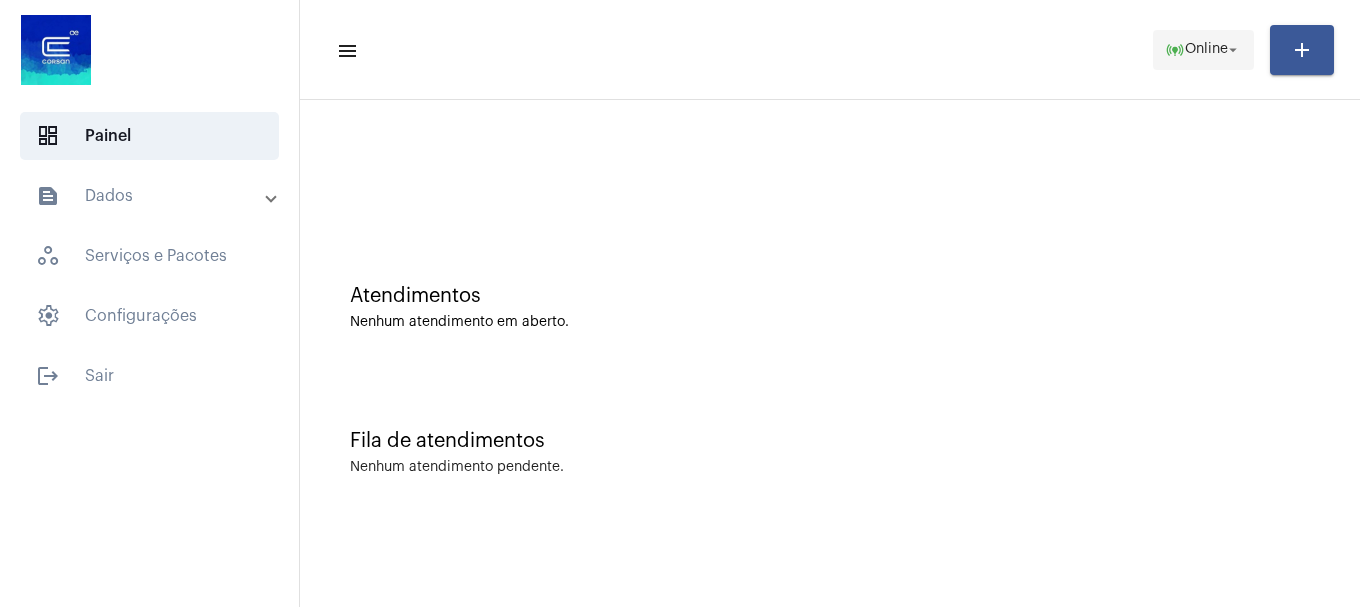 click on "online_prediction  Online arrow_drop_down" 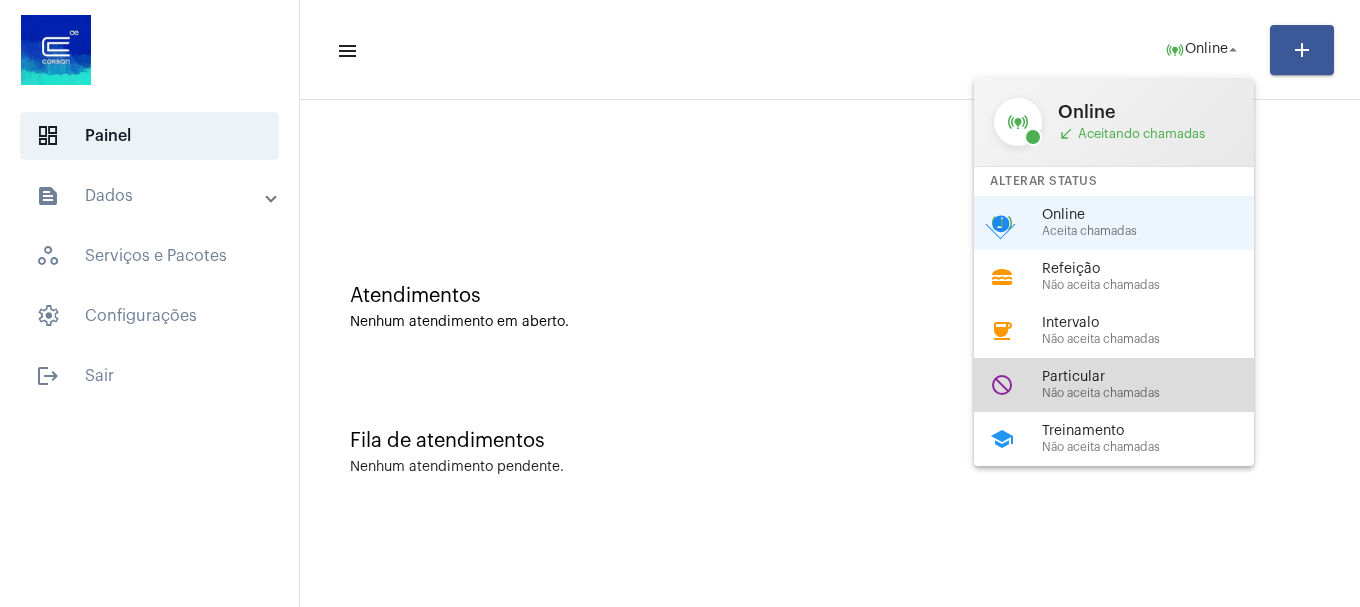 click on "Não aceita chamadas" at bounding box center [1156, 393] 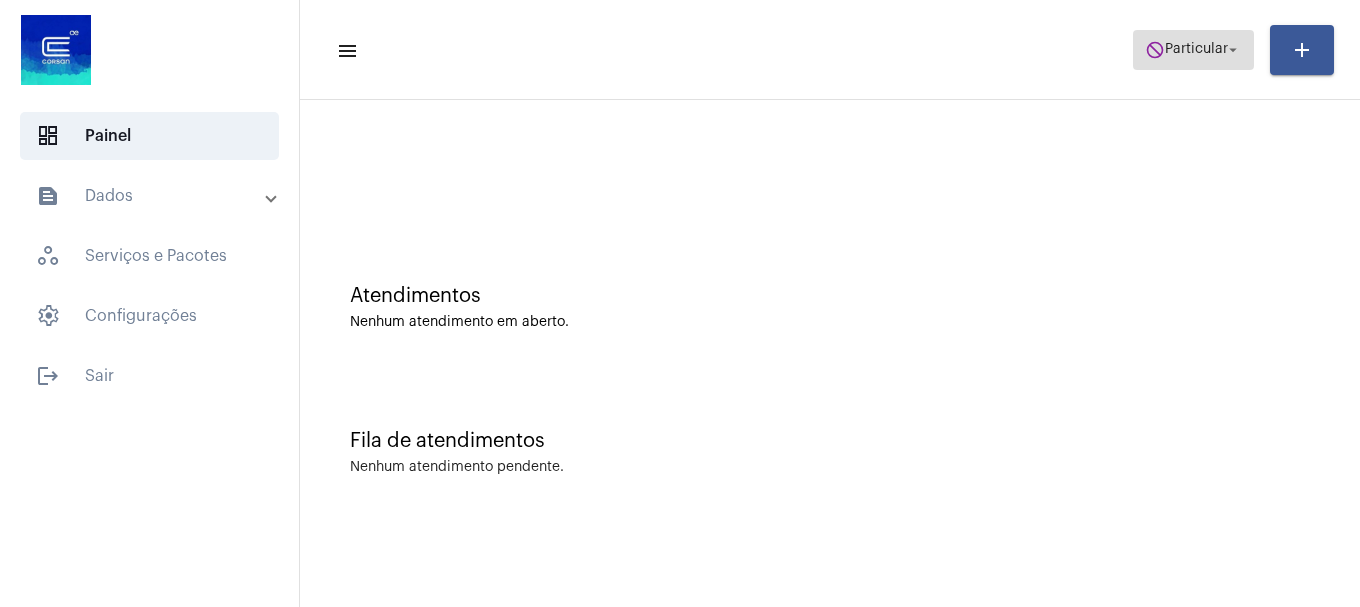 click on "do_not_disturb  Particular arrow_drop_down" 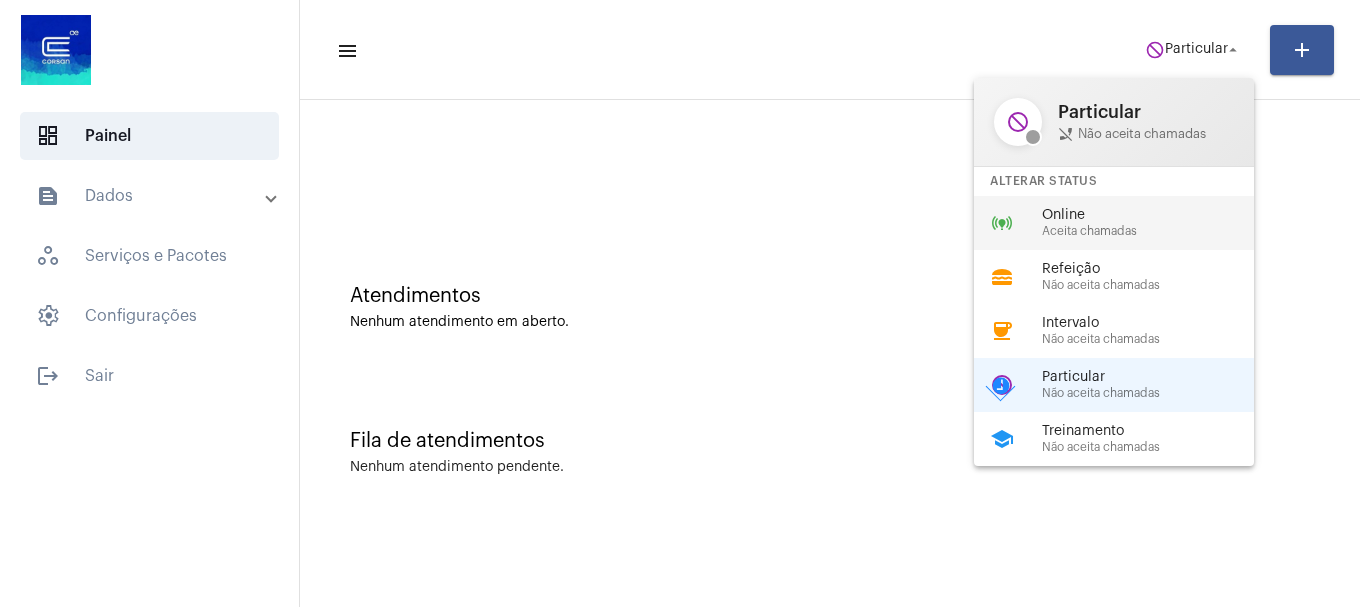 click on "Aceita chamadas" at bounding box center [1156, 231] 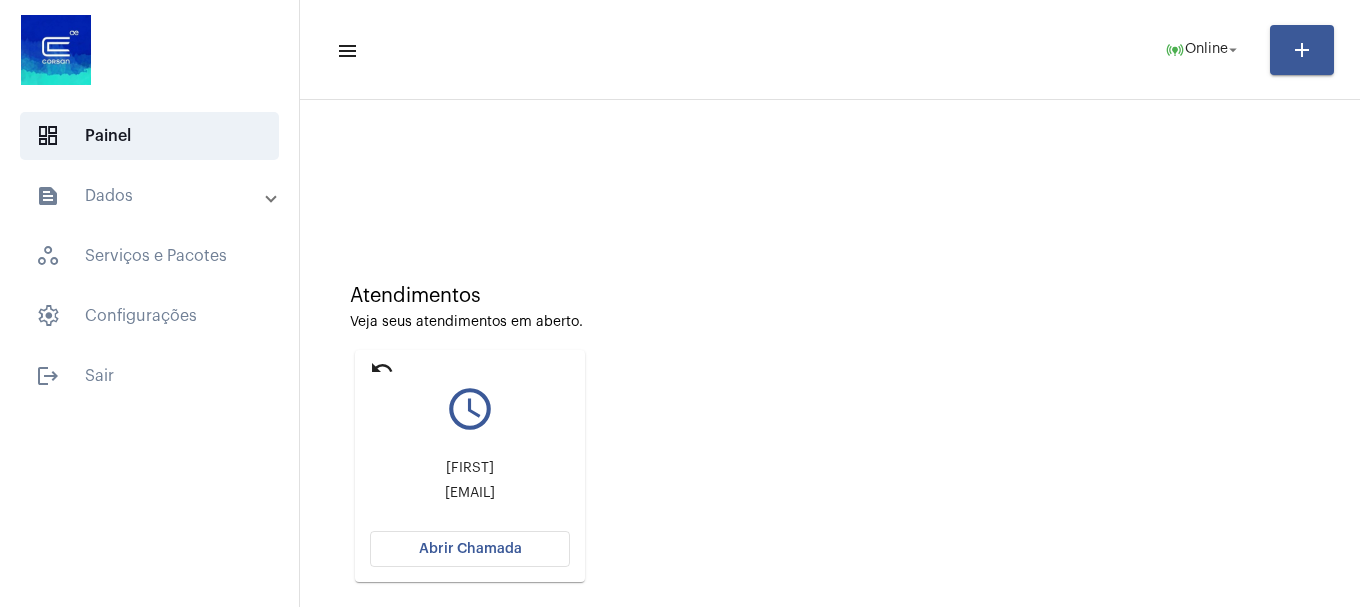 click on "Abrir Chamada" 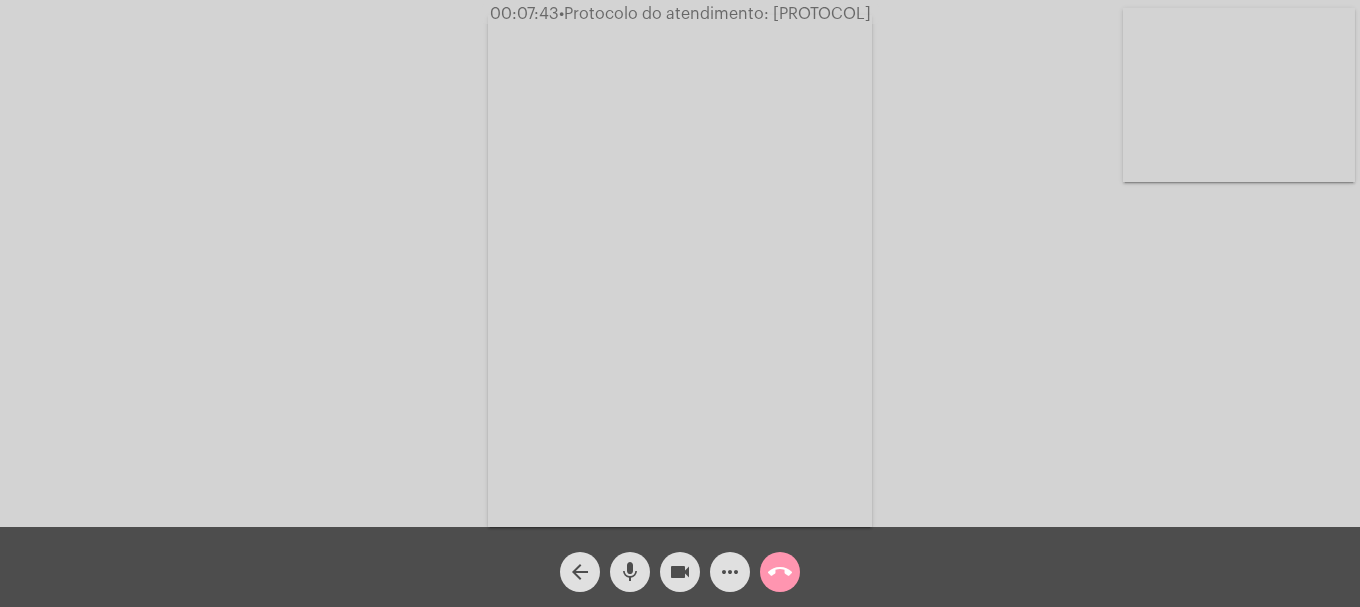 click on "mic" 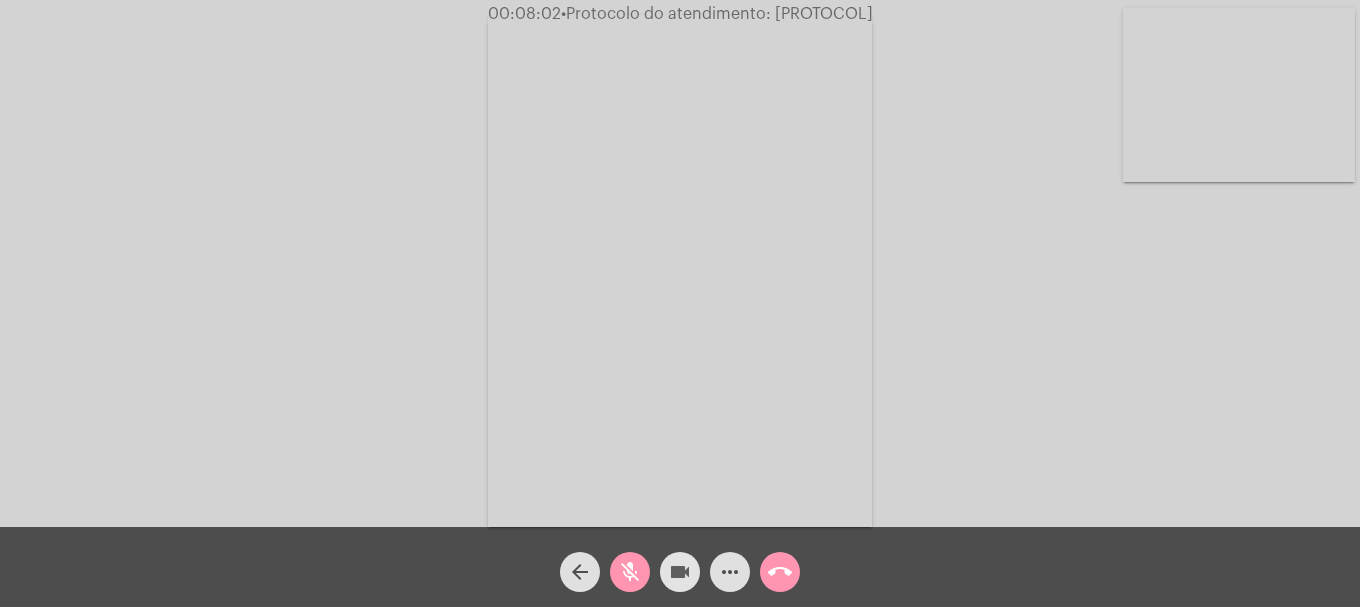 click on "videocam" 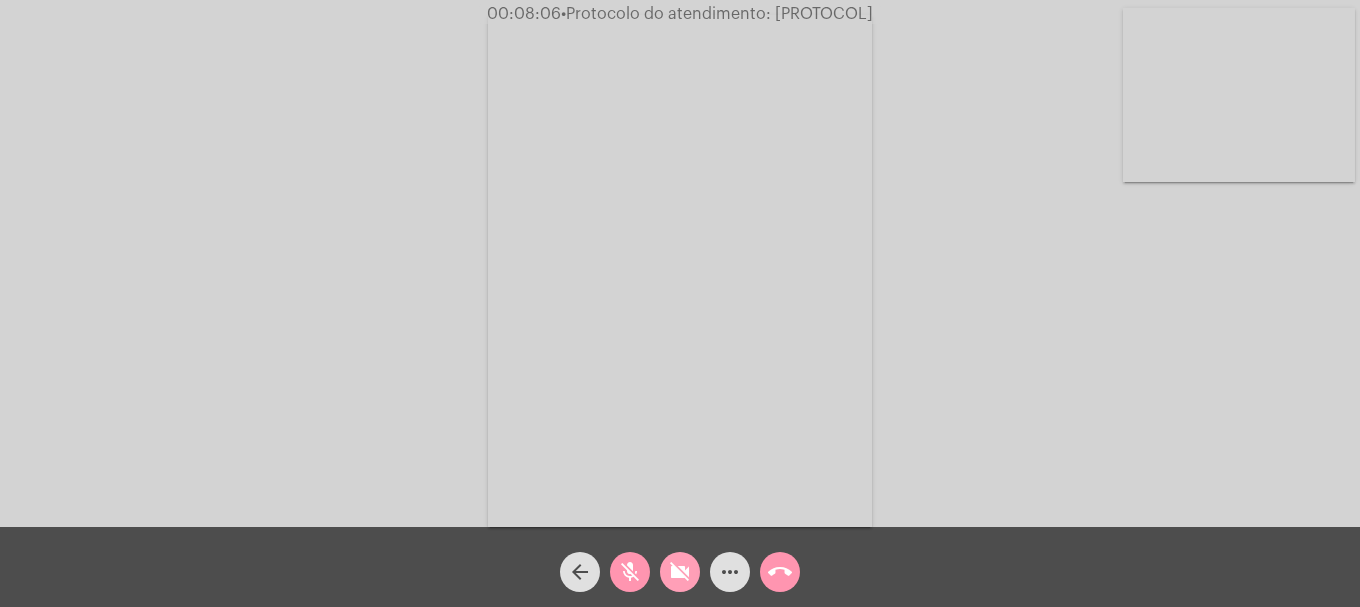 click on "videocam_off" 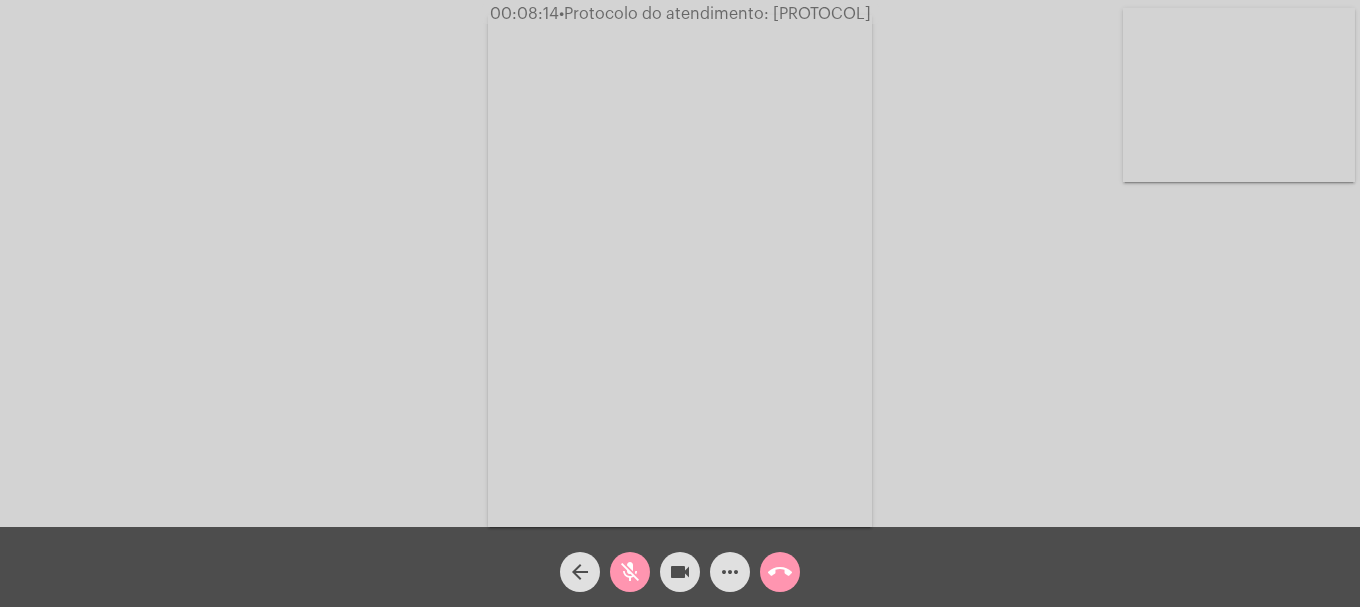 click on "mic_off" 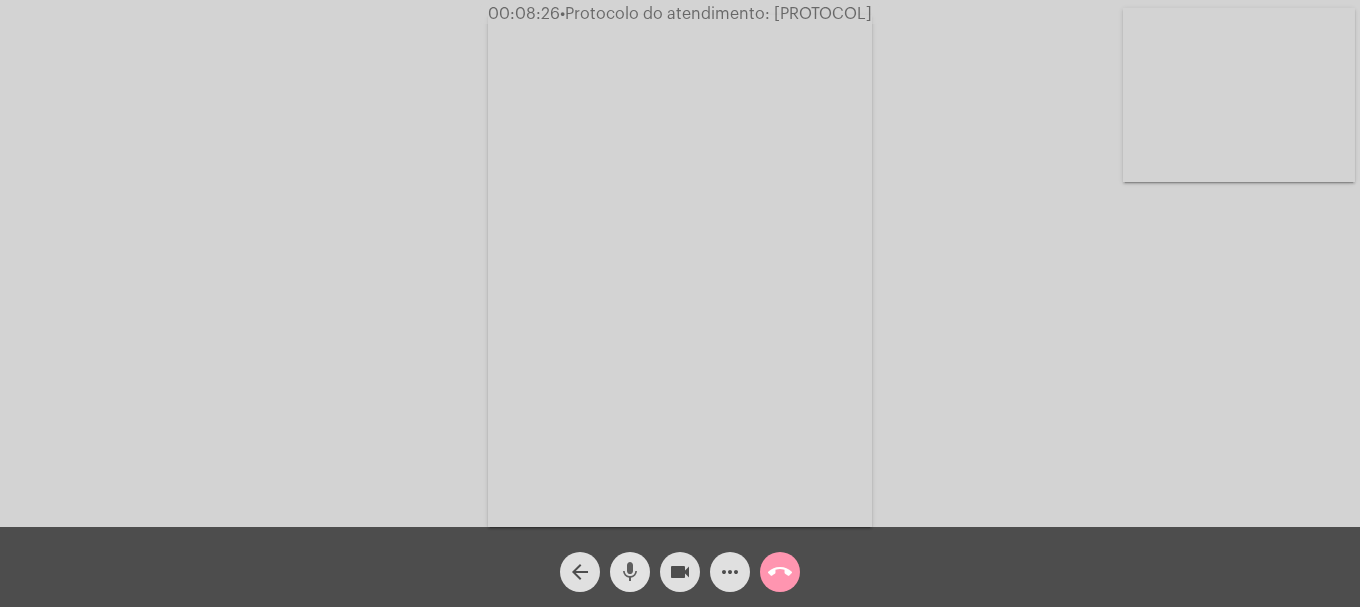 click on "mic" 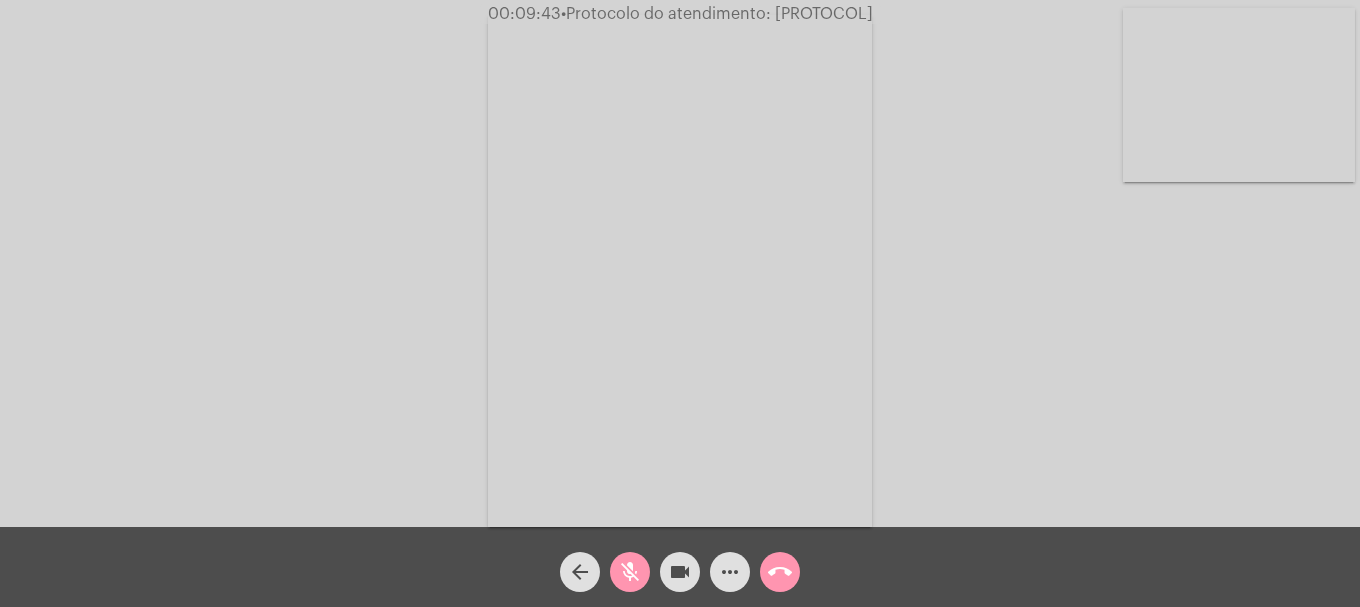 click on "videocam" 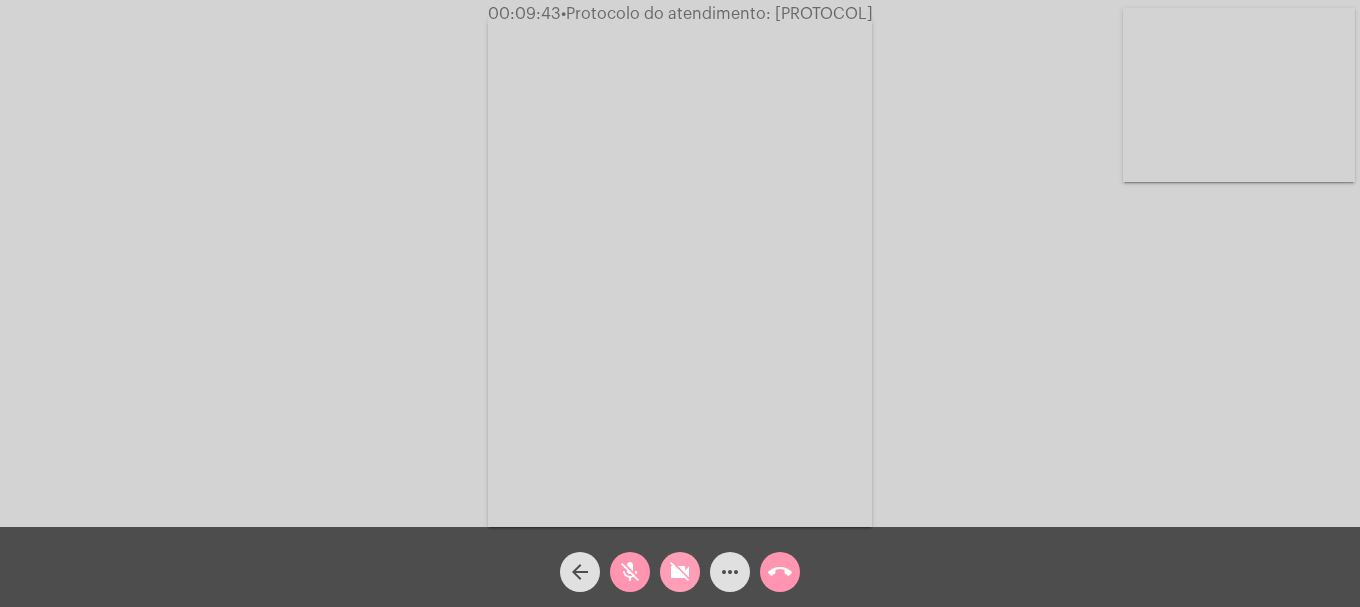 click on "videocam_off" 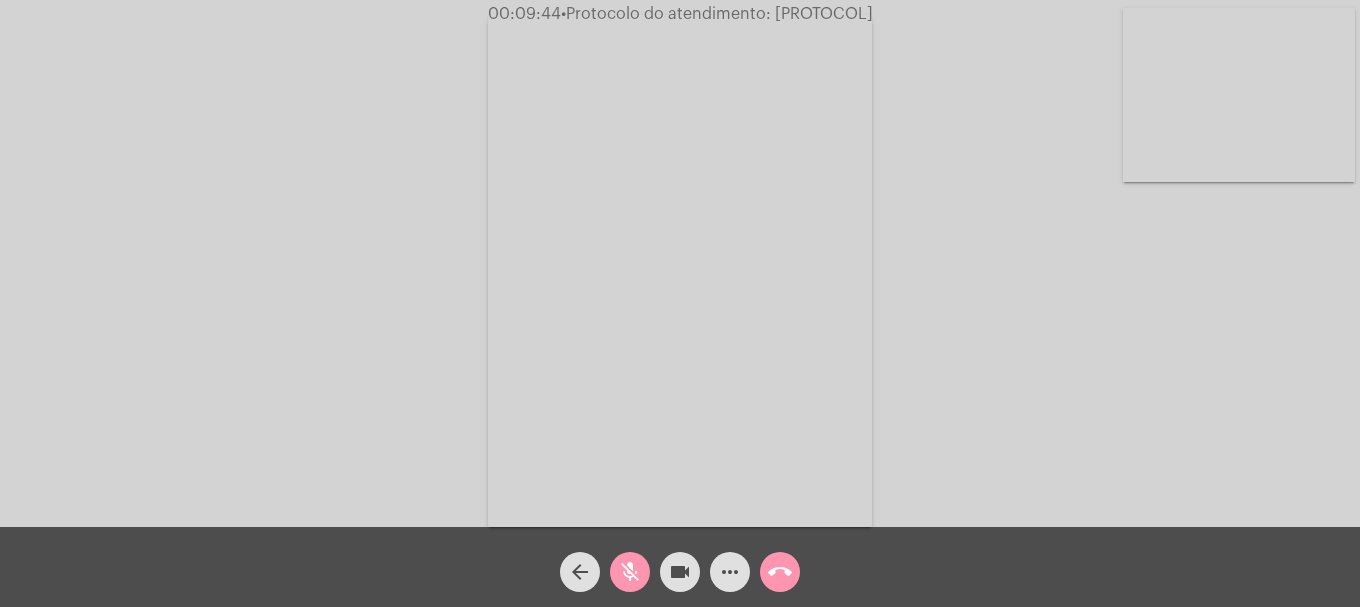 click on "videocam" 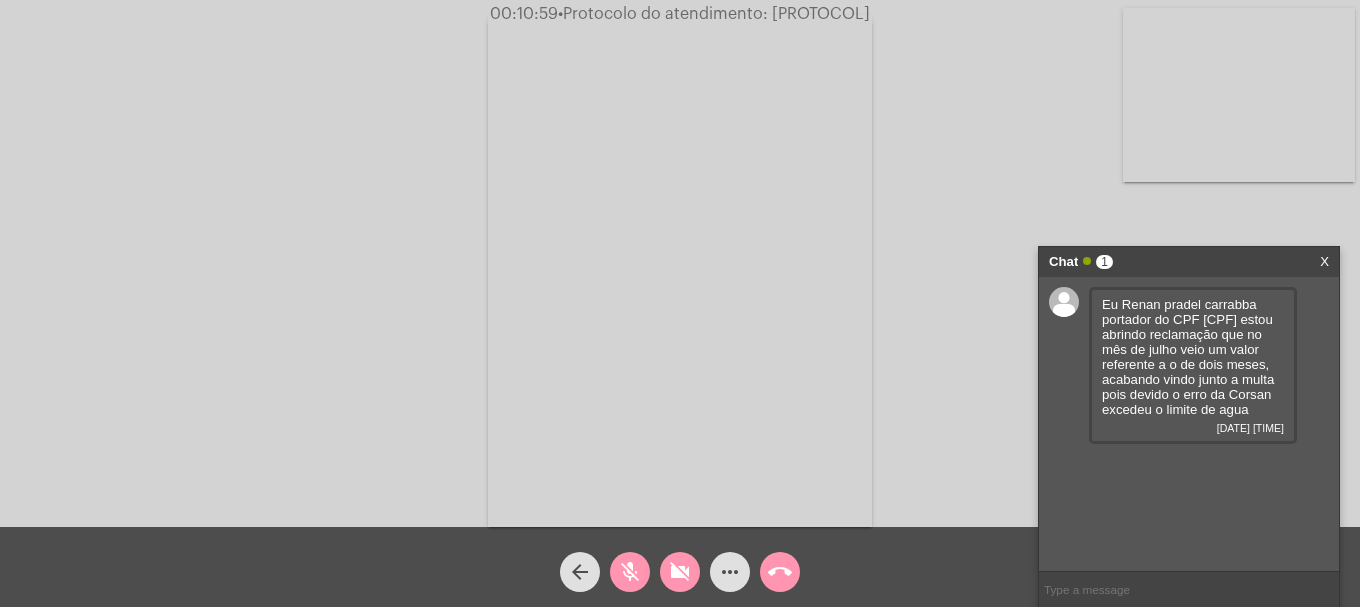 click on "videocam_off" 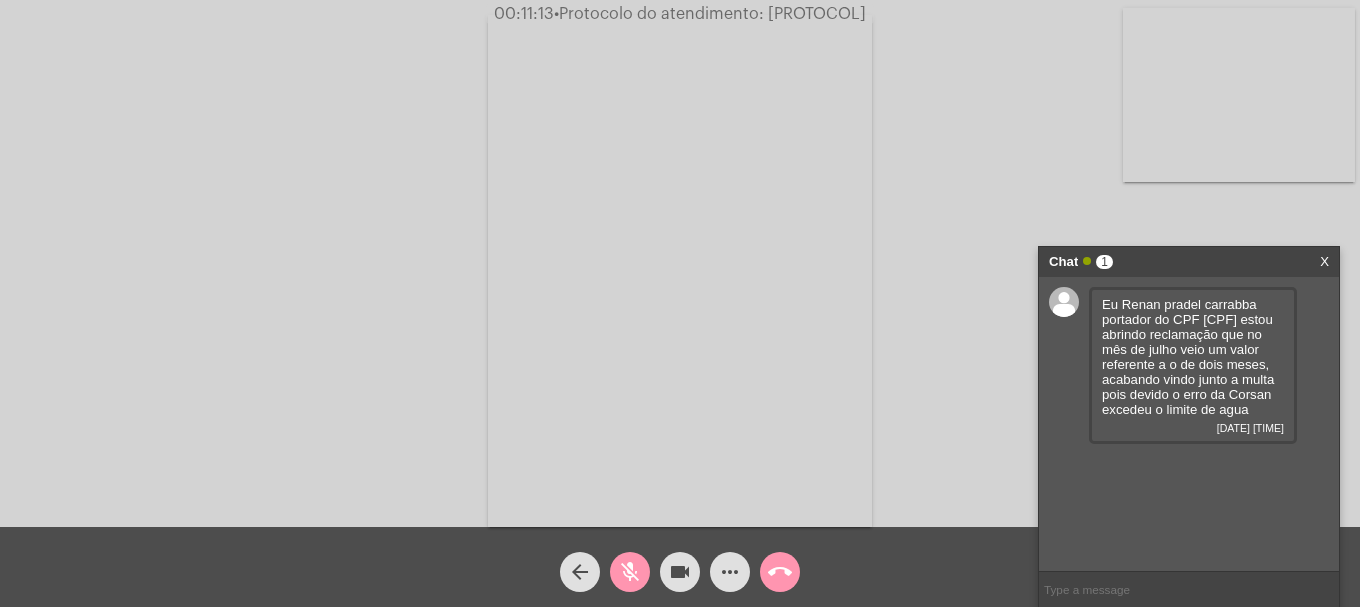 click on "mic_off" 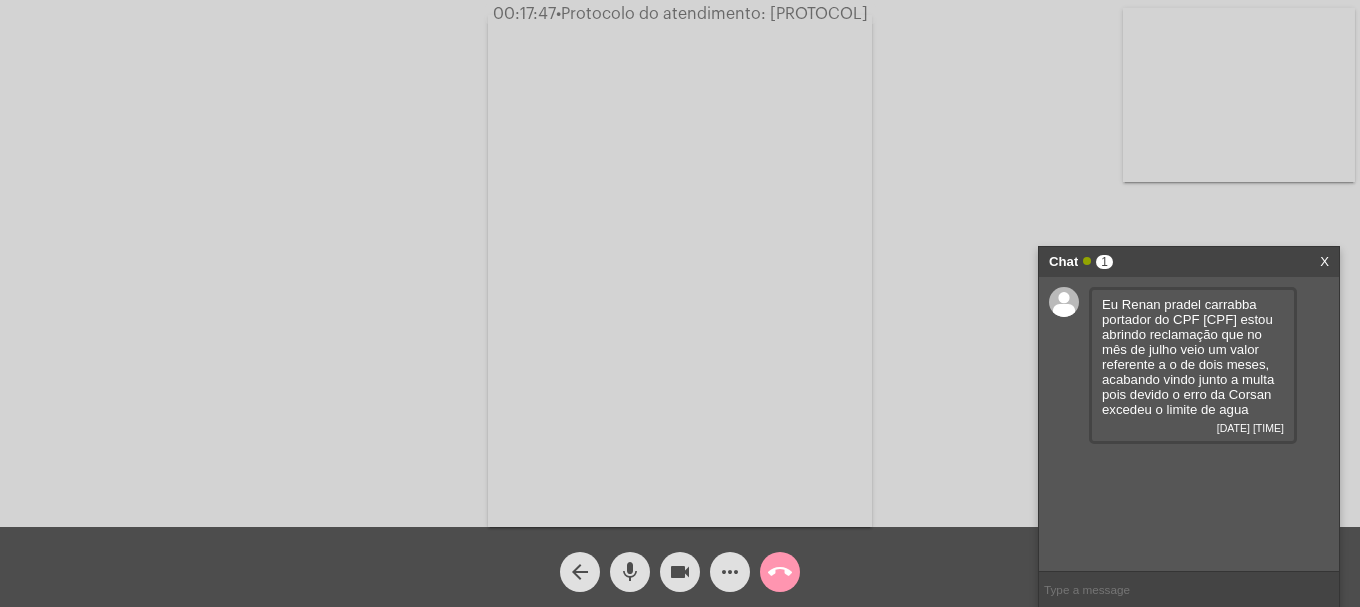 click on "•  Protocolo do atendimento: [PROTOCOL]" 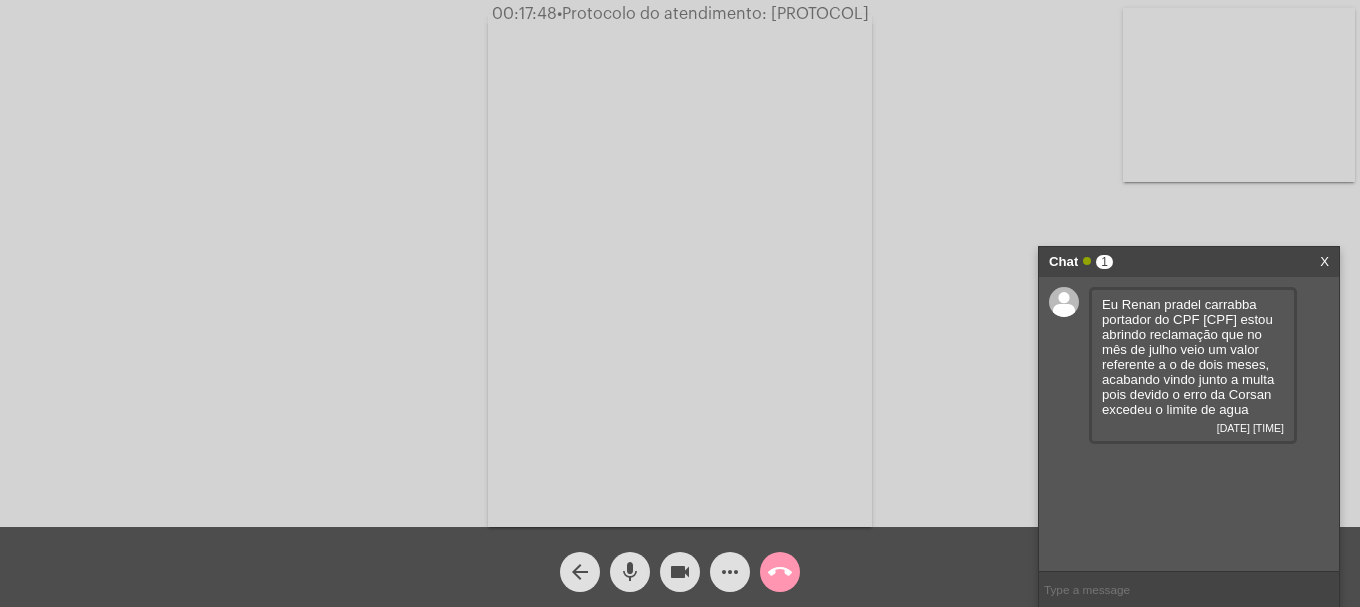 copy on "[PROTOCOL]" 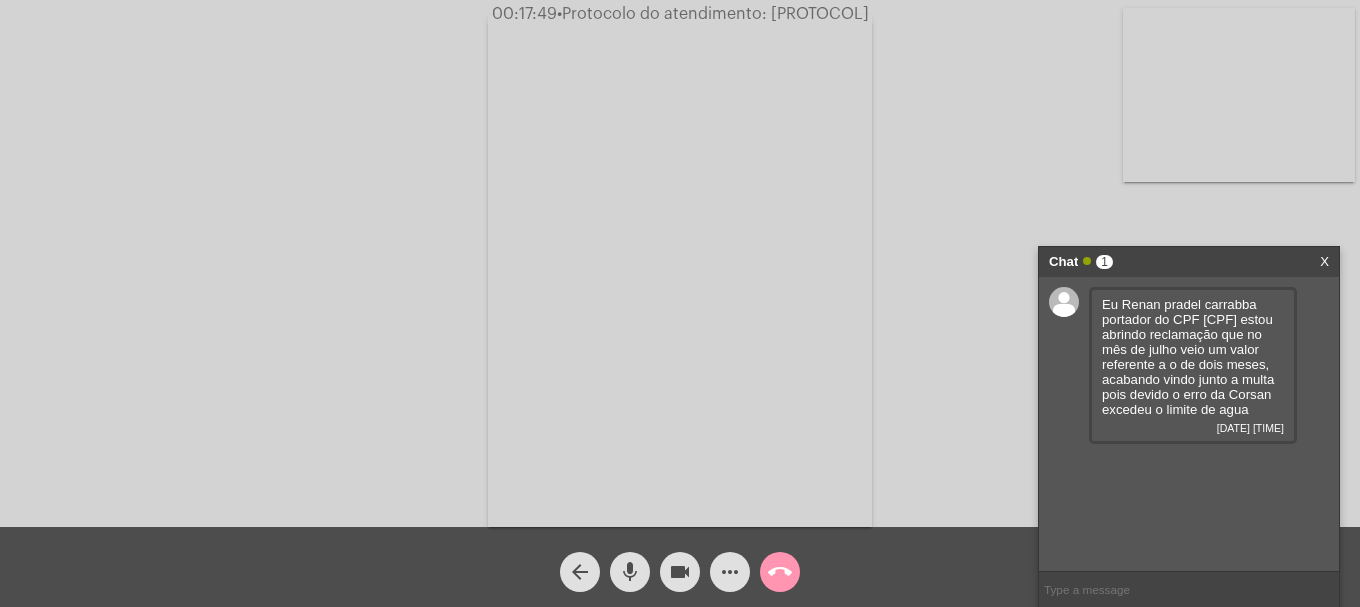 click at bounding box center [1189, 589] 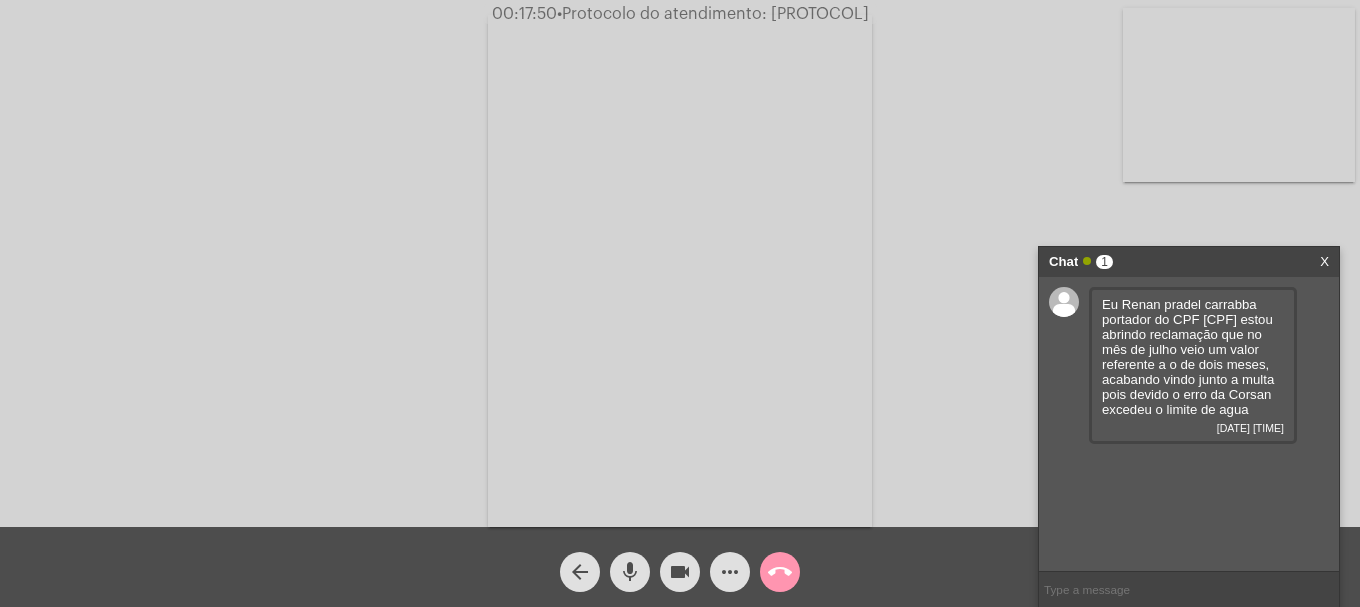 paste on "[PROTOCOL]" 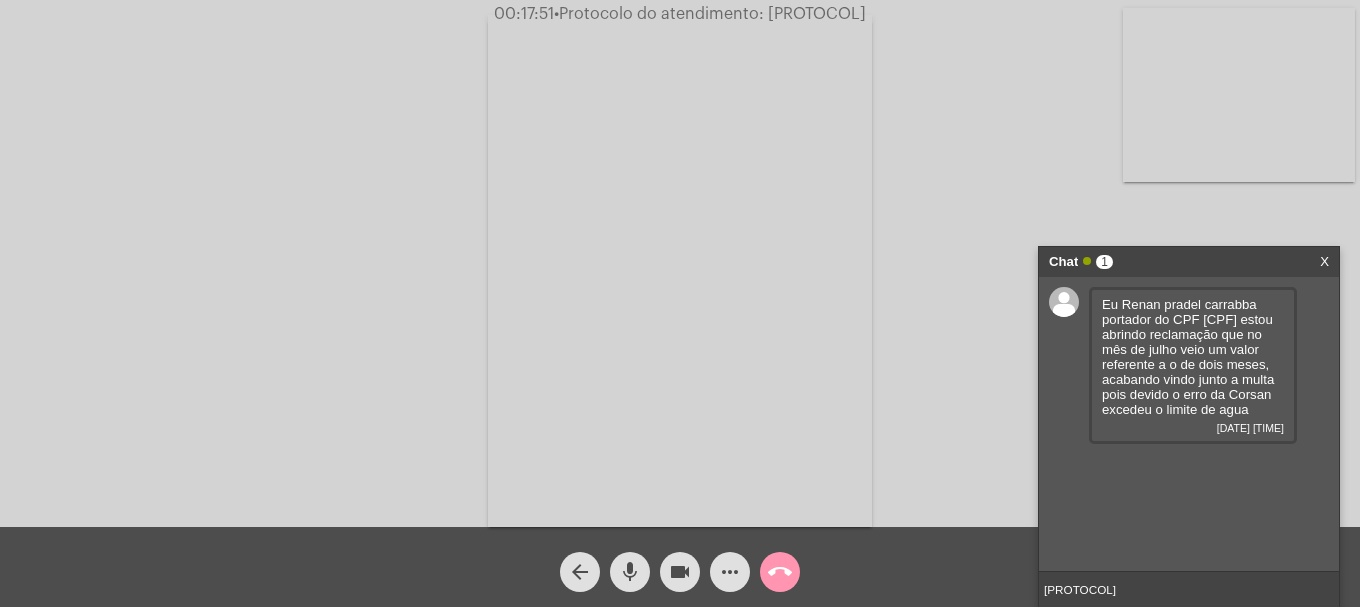 type 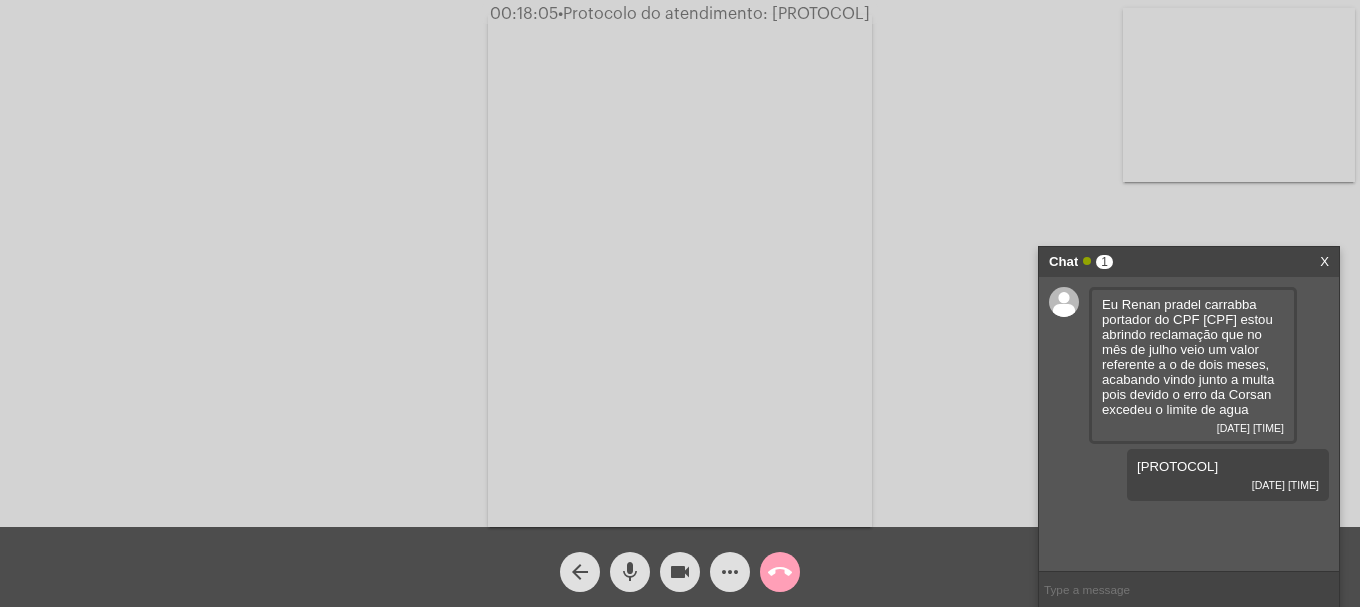 click on "call_end" 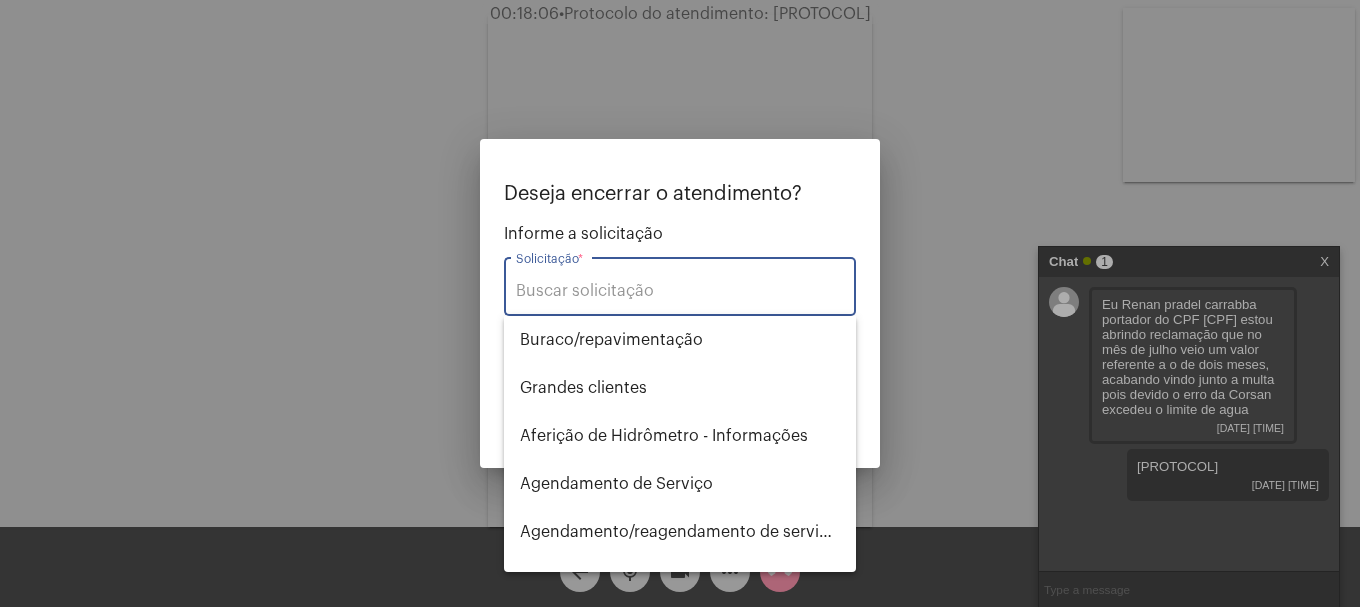 click on "Solicitação  *" at bounding box center [680, 284] 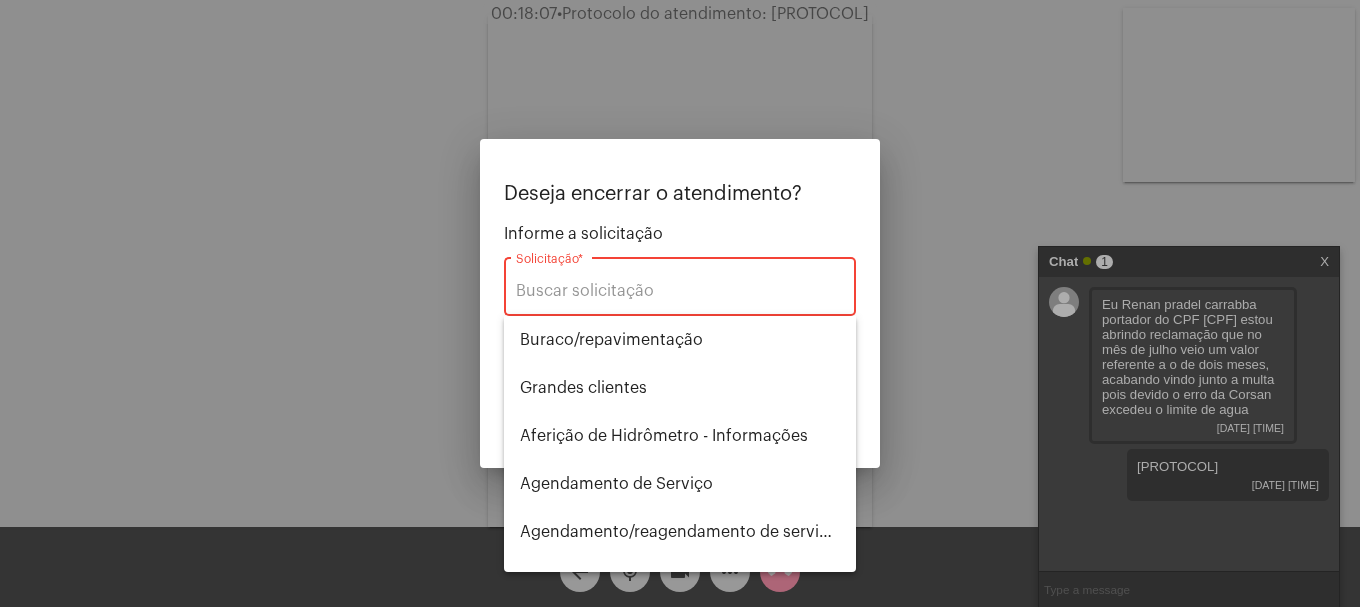 type on "r" 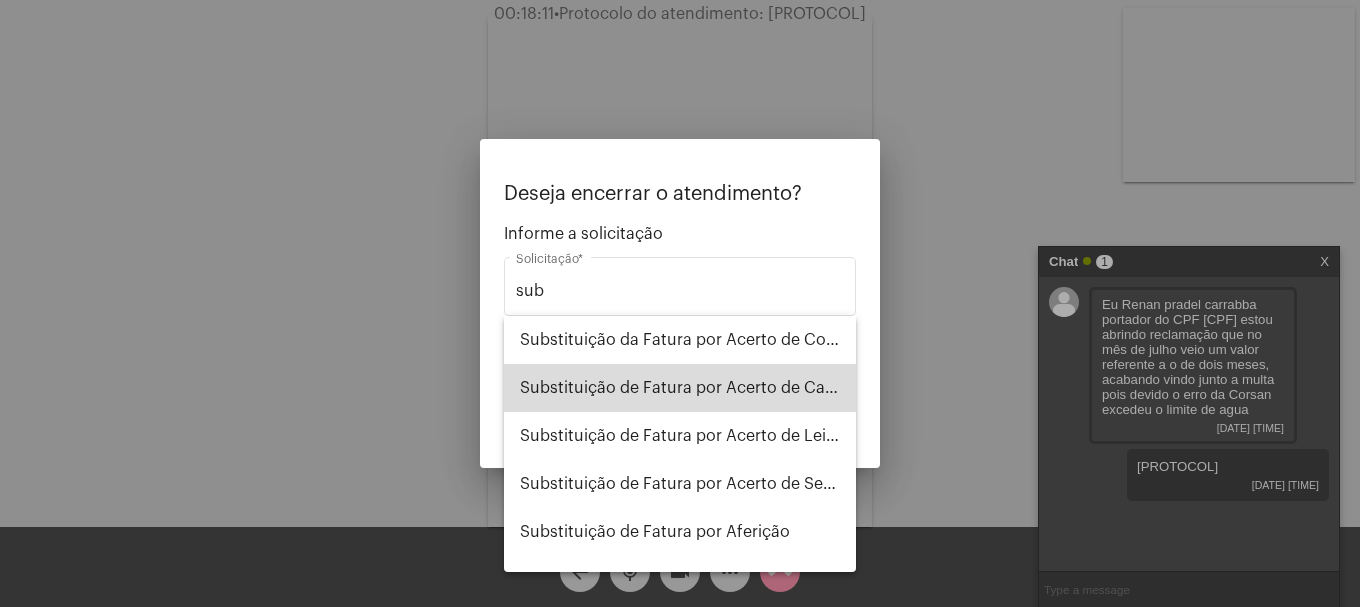 click on "Substituição de Fatura por Acerto de Cadastro" at bounding box center (680, 388) 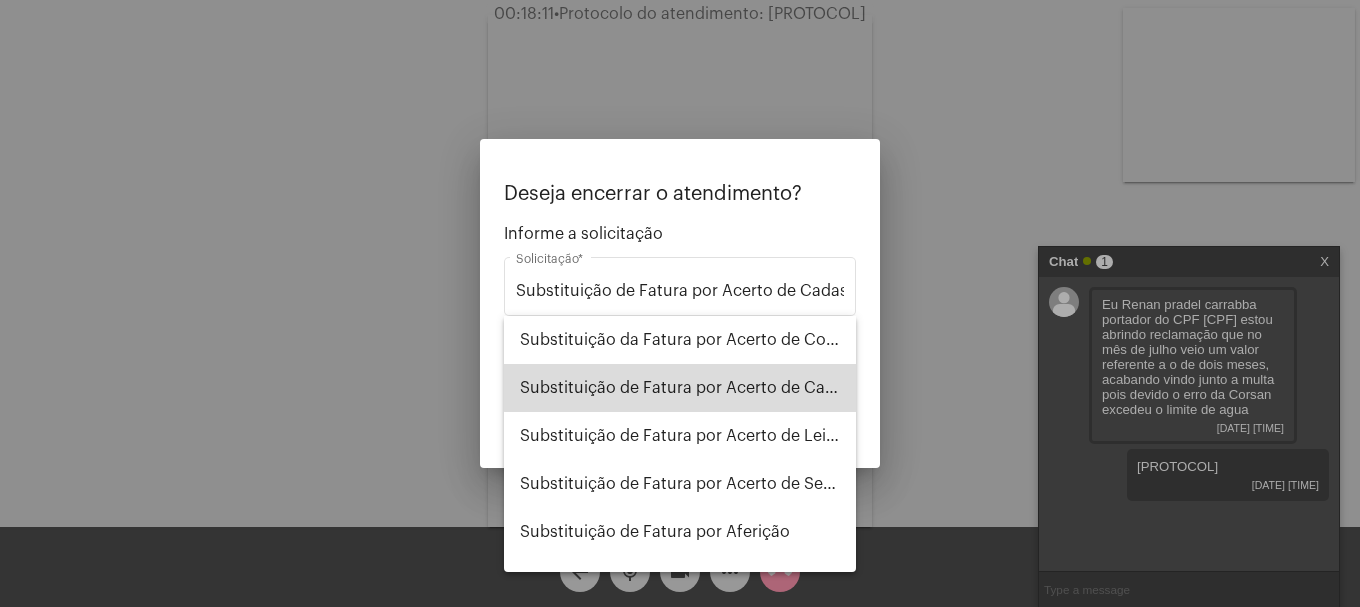 scroll, scrollTop: 0, scrollLeft: 20, axis: horizontal 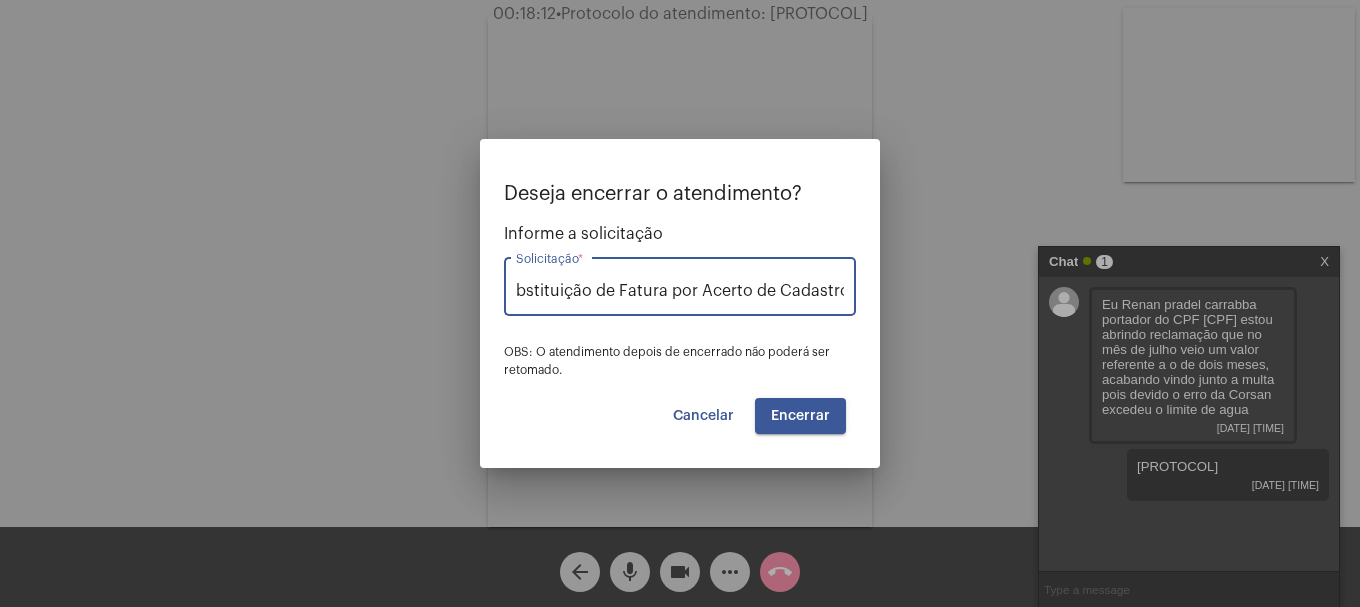 click on "Substituição de Fatura por Acerto de Cadastro Solicitação  *" at bounding box center [680, 284] 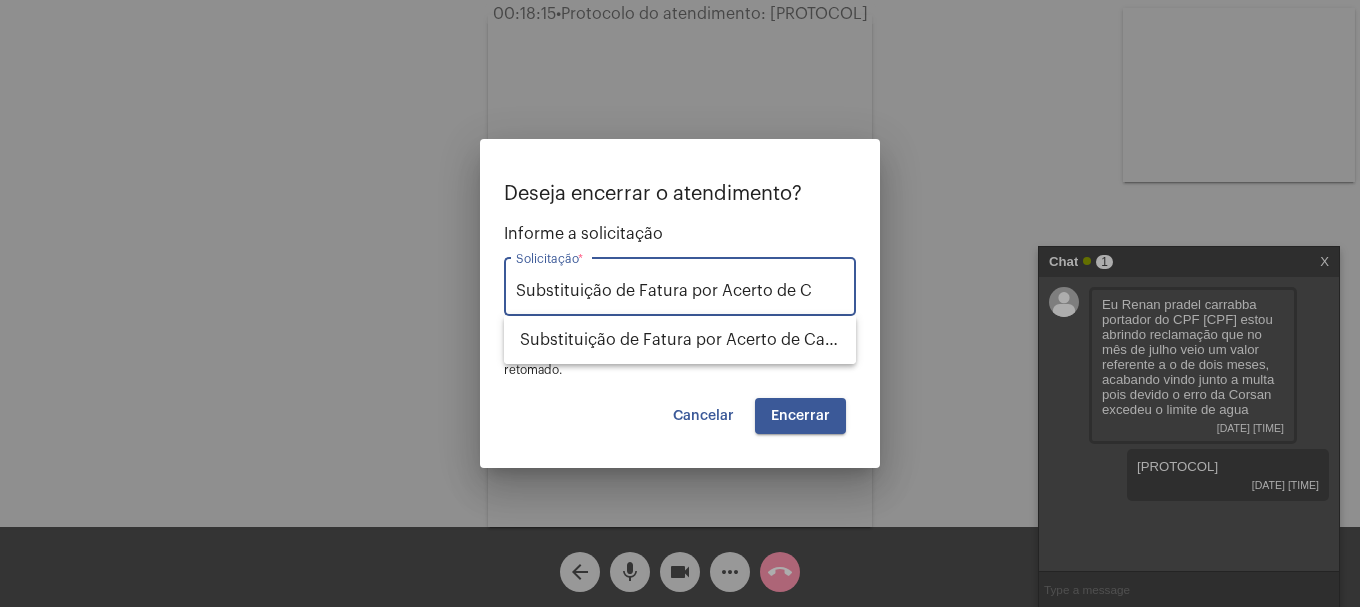 scroll, scrollTop: 0, scrollLeft: 0, axis: both 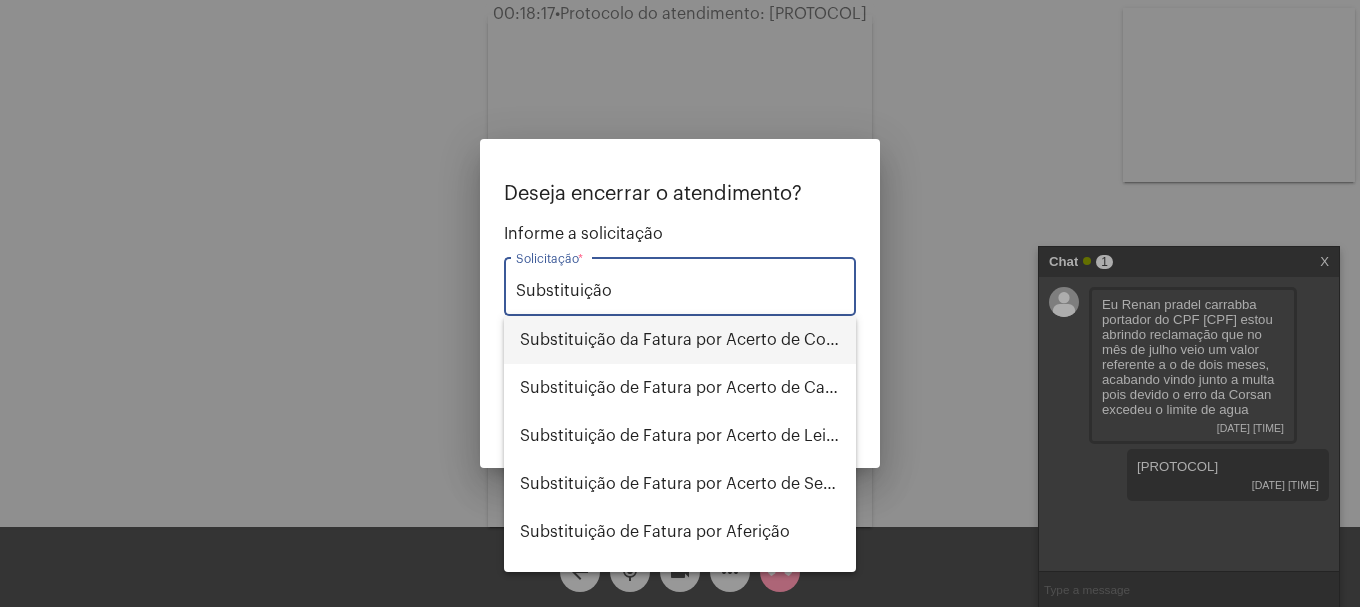 click on "Substituição da Fatura por Acerto de Consumo" at bounding box center (680, 340) 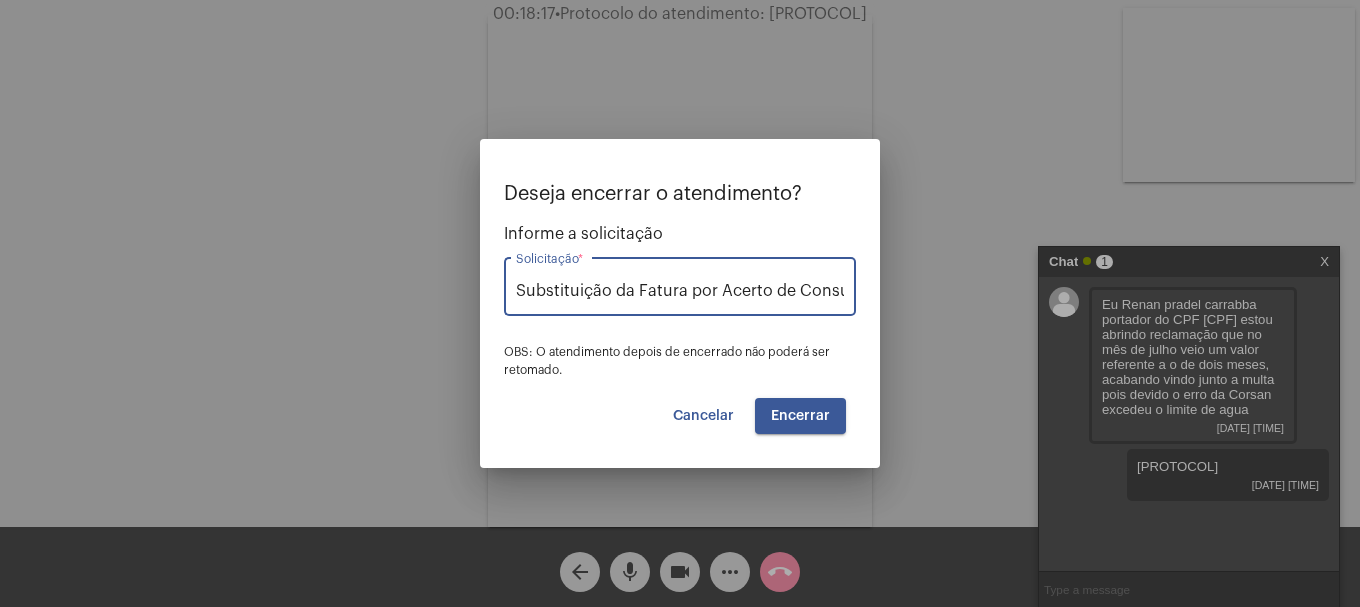 scroll, scrollTop: 0, scrollLeft: 24, axis: horizontal 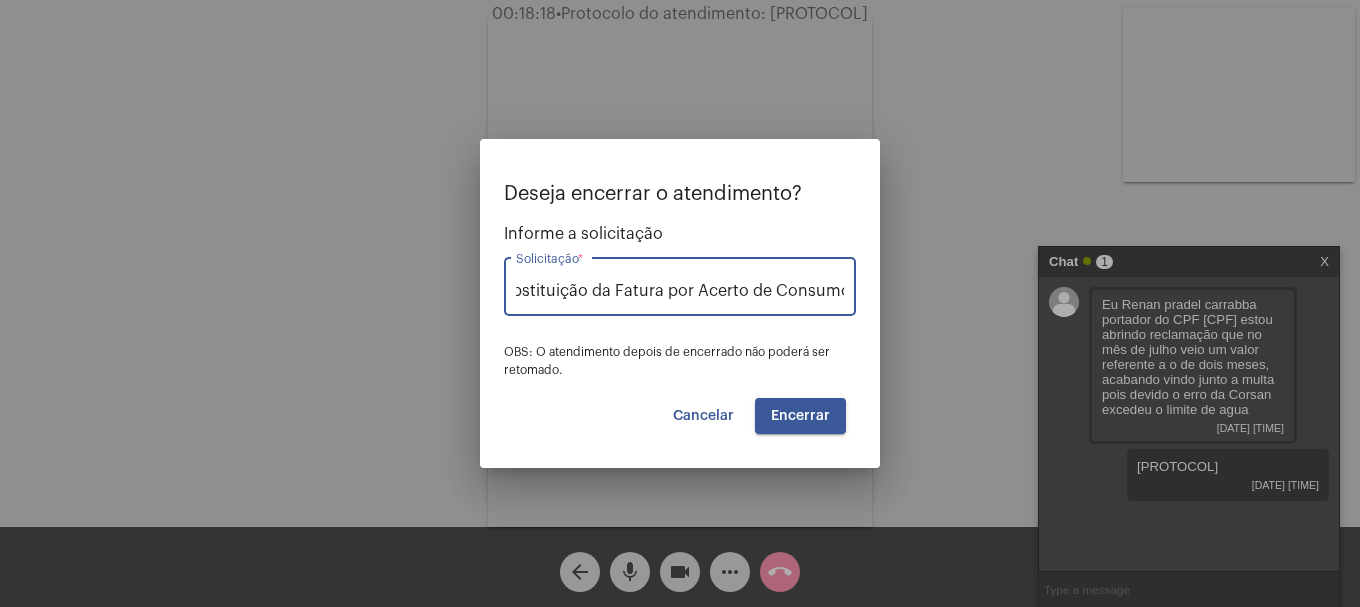 click on "Deseja encerrar o atendimento?  Informe a solicitação Substituição da Fatura por Acerto de Consumo Solicitação  * OBS: O atendimento depois de encerrado não poderá ser retomado.  Cancelar   Encerrar" at bounding box center [680, 308] 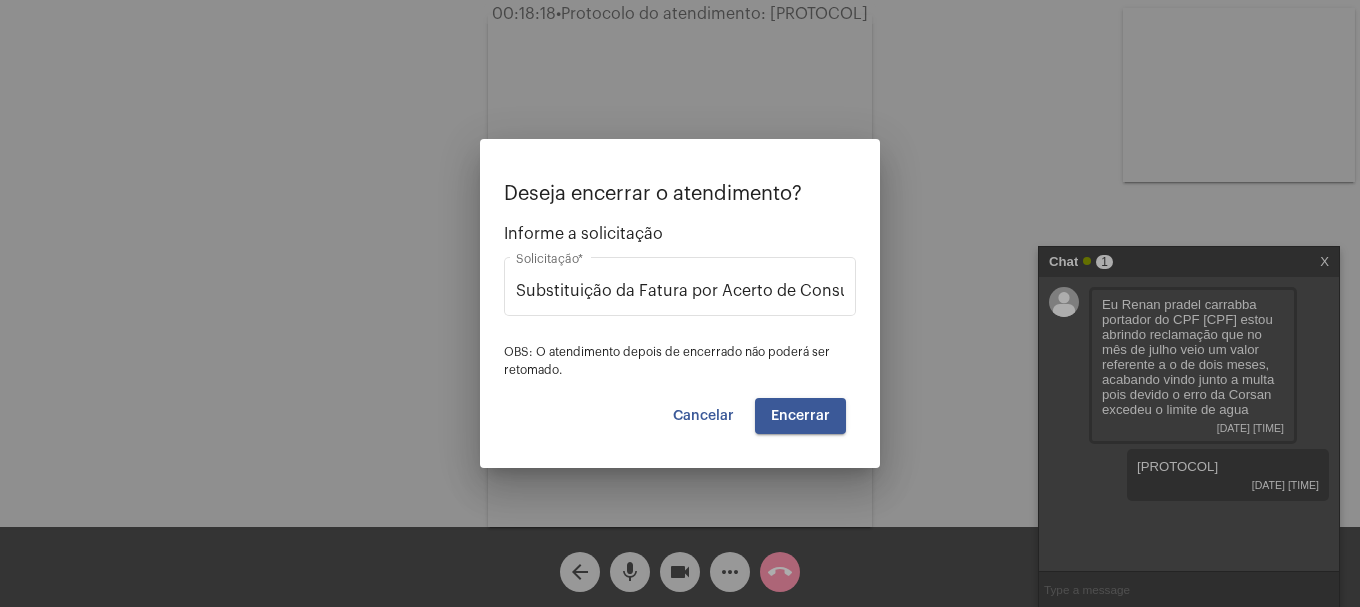 click on "Encerrar" at bounding box center (800, 416) 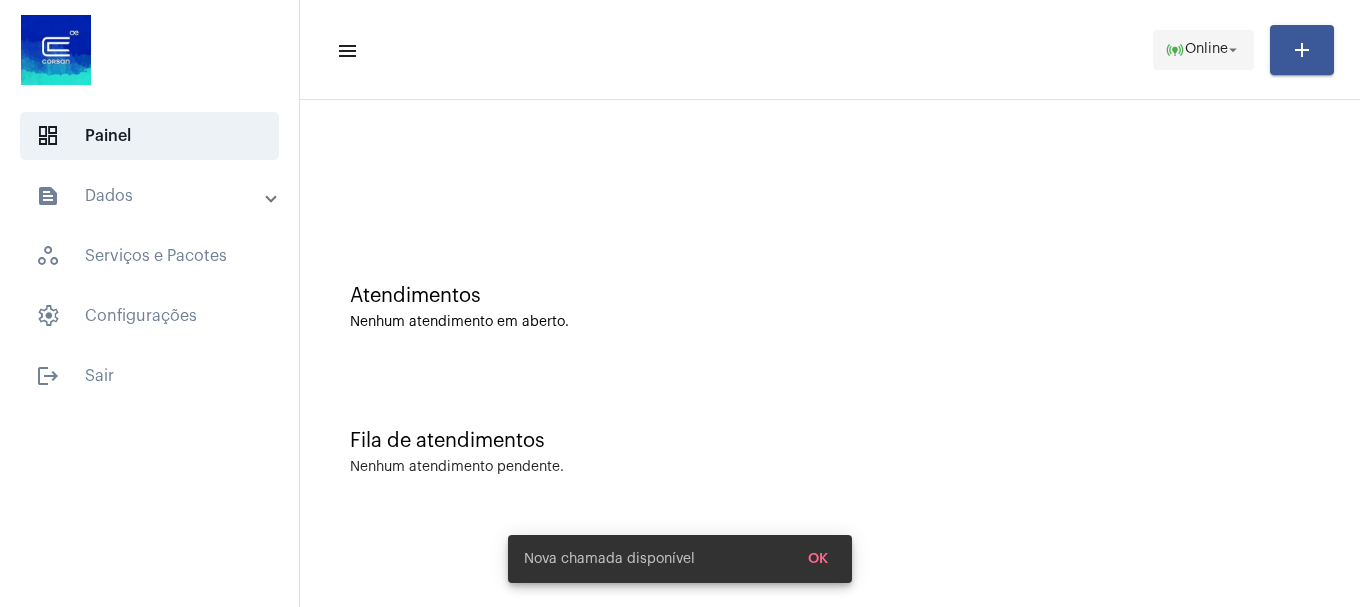 click on "Online" 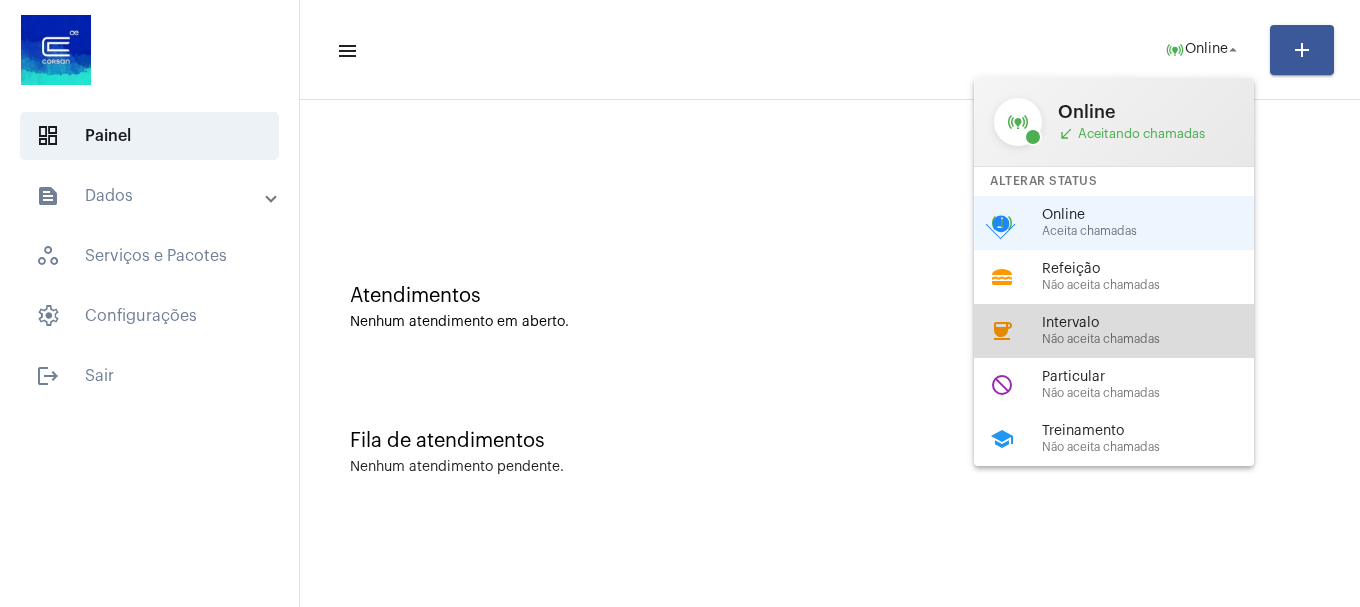 click on "Não aceita chamadas" at bounding box center [1156, 339] 